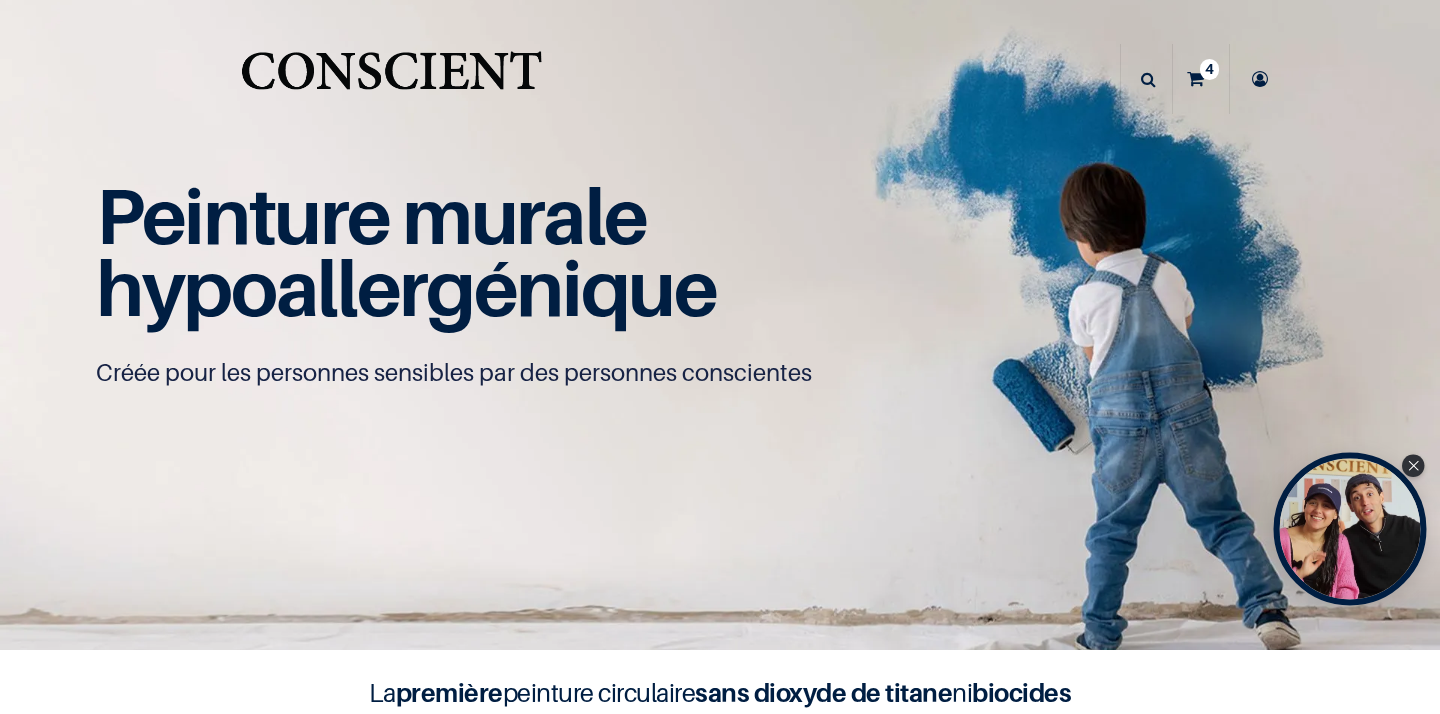 scroll, scrollTop: 0, scrollLeft: 0, axis: both 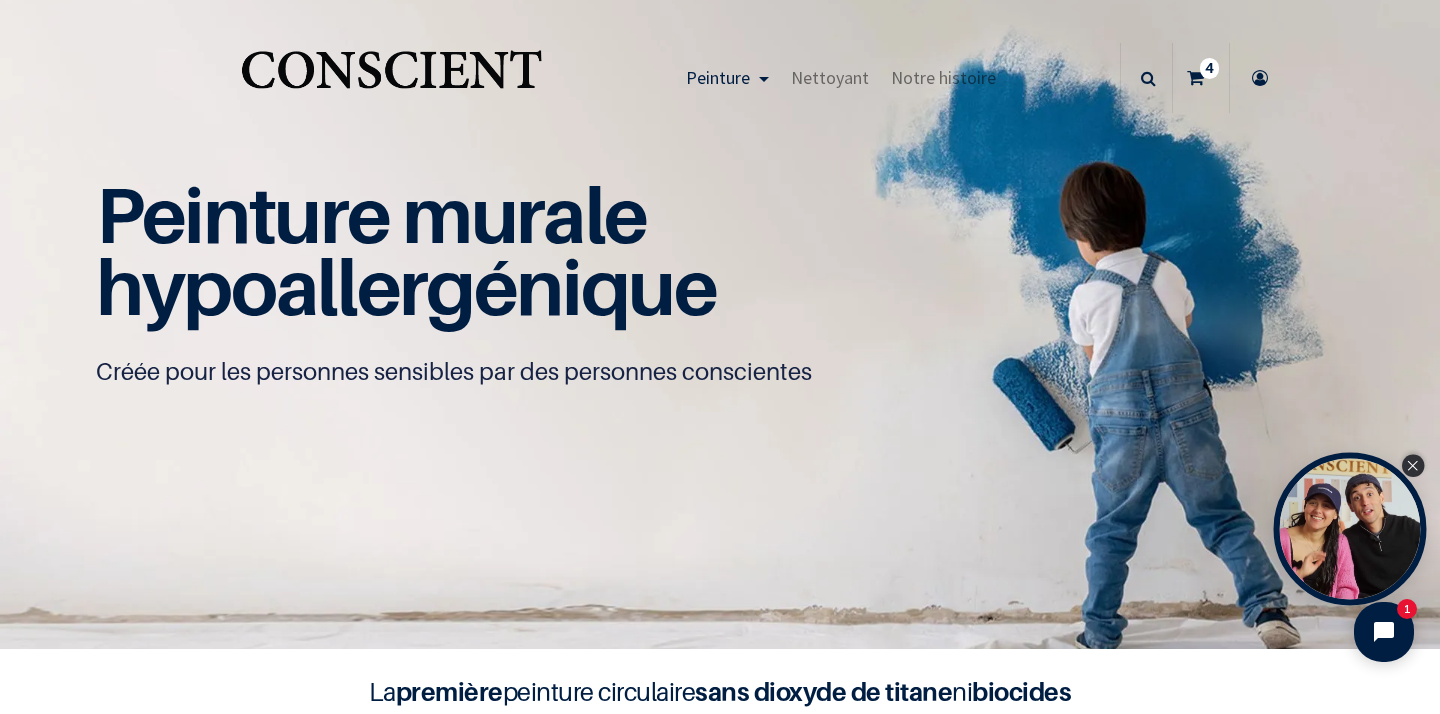 click at bounding box center (1413, 466) 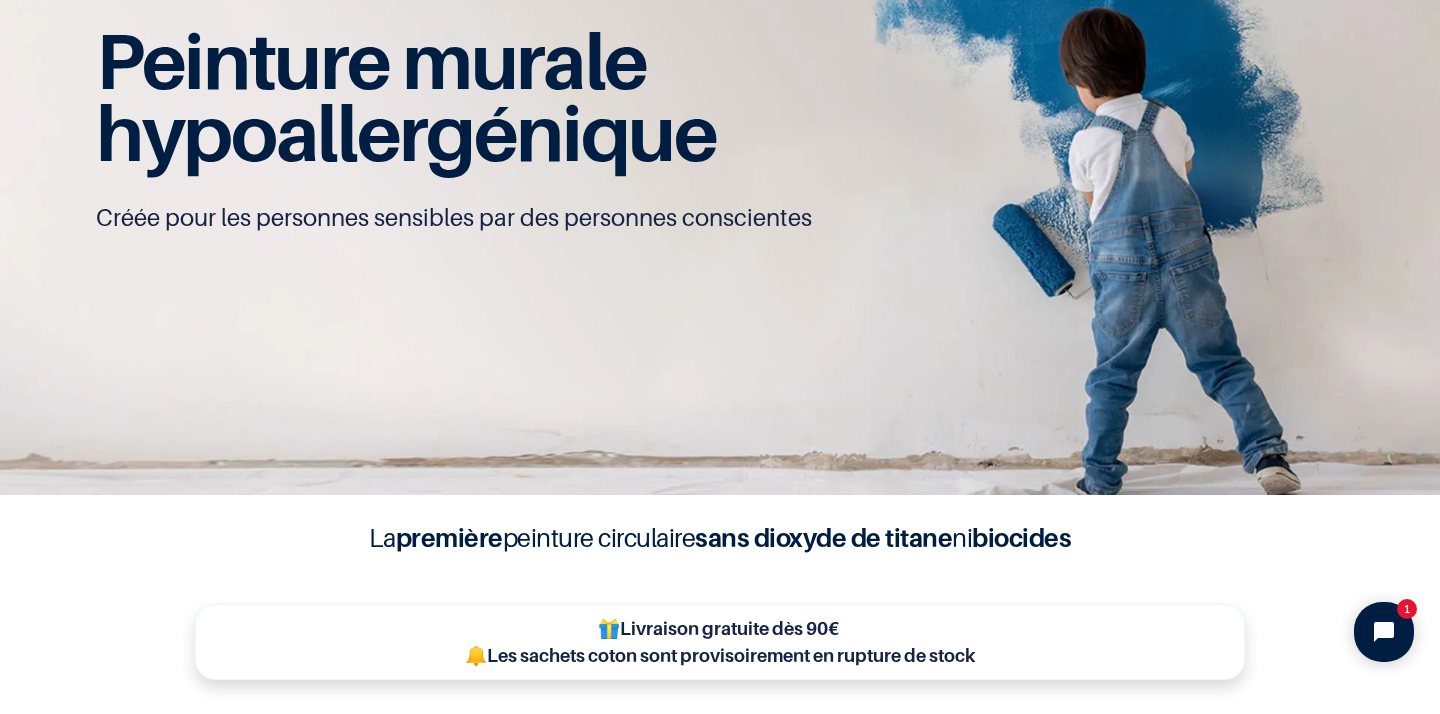 scroll, scrollTop: 161, scrollLeft: 0, axis: vertical 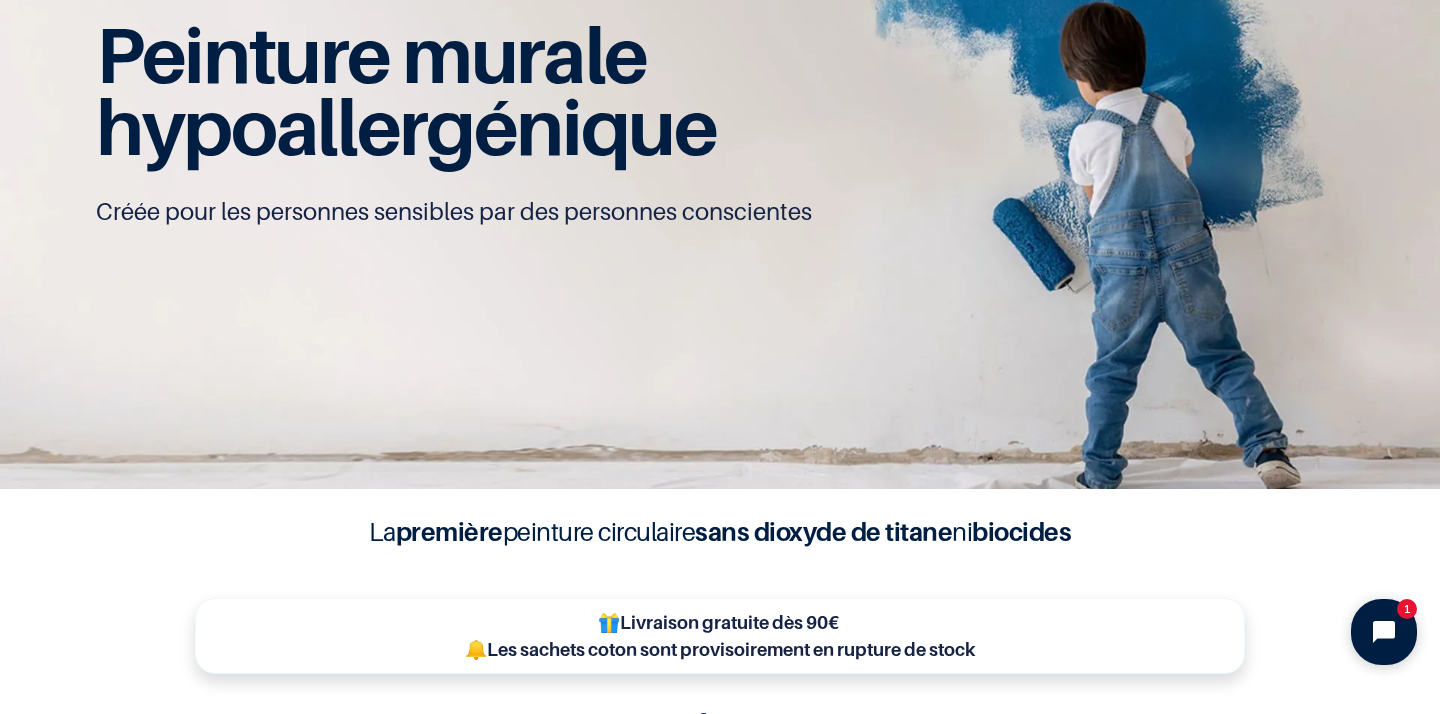 click 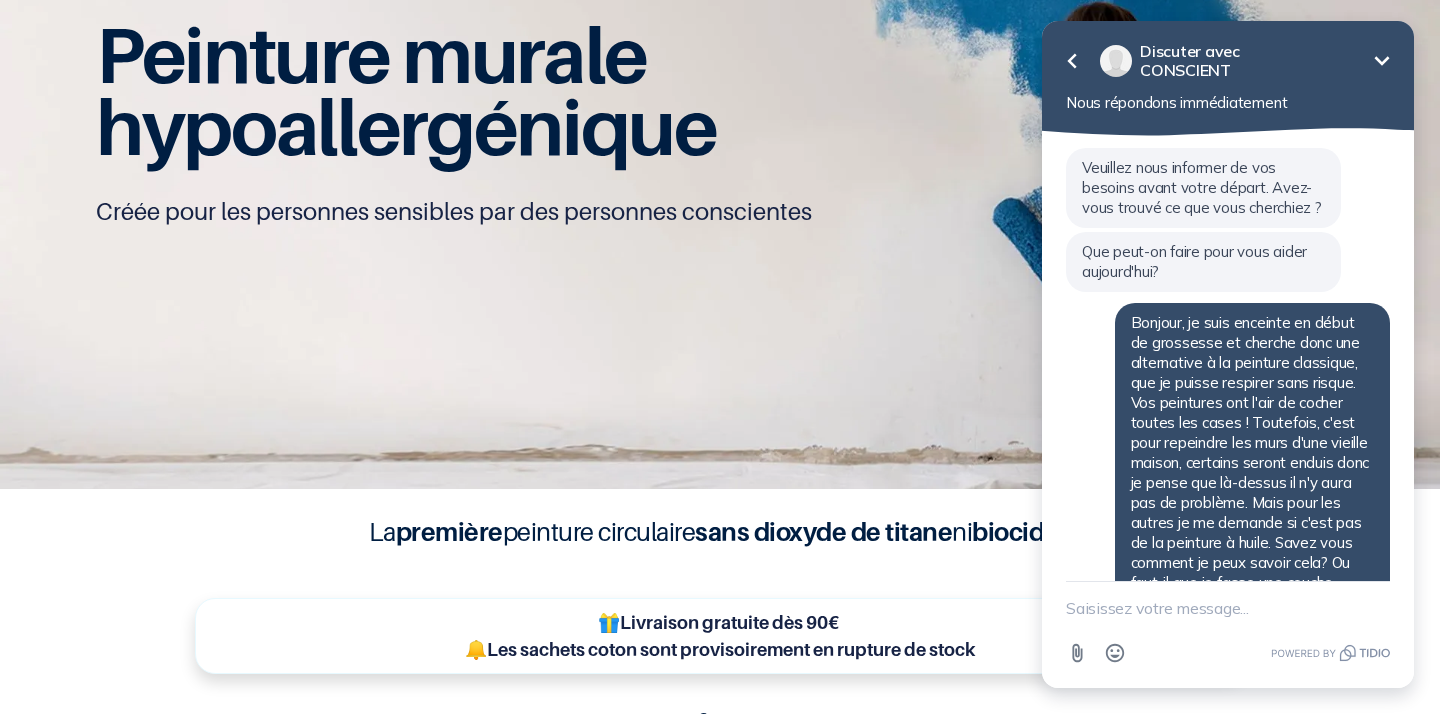 scroll, scrollTop: 848, scrollLeft: 0, axis: vertical 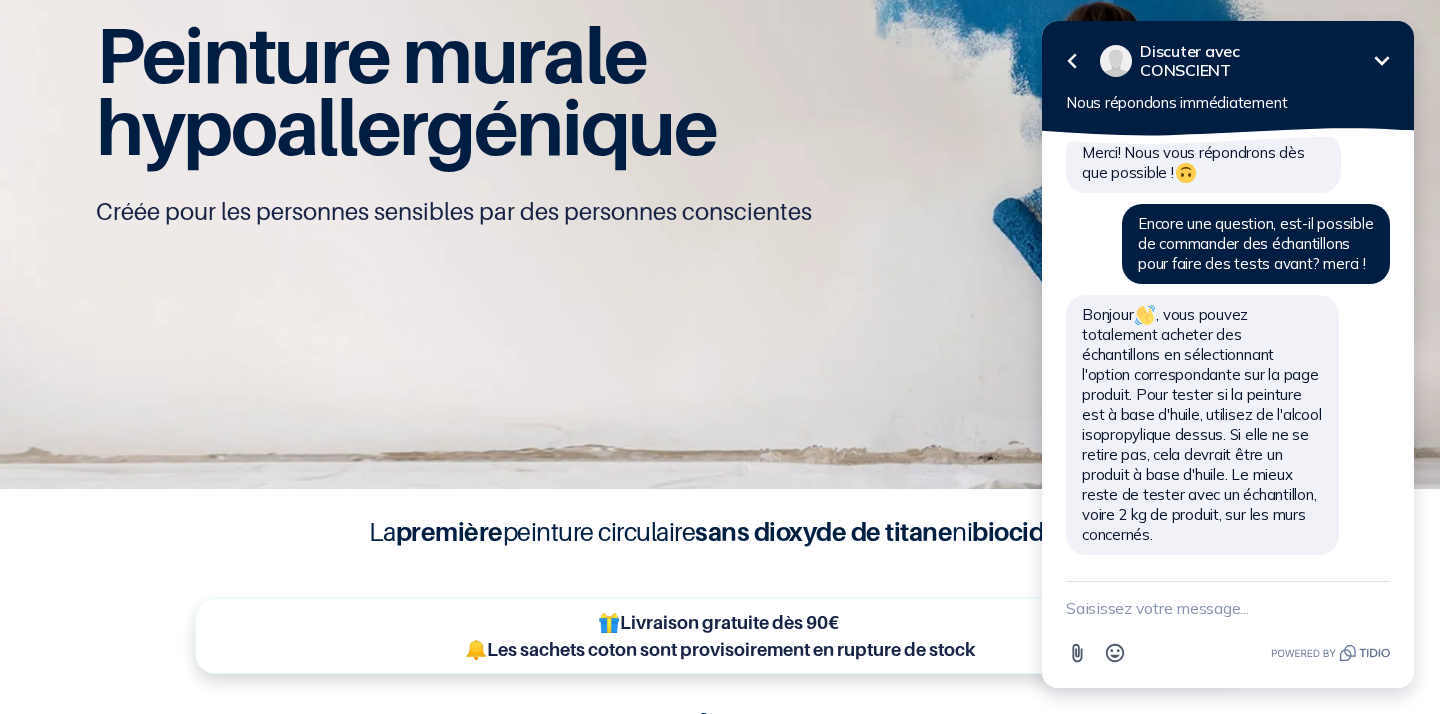 click 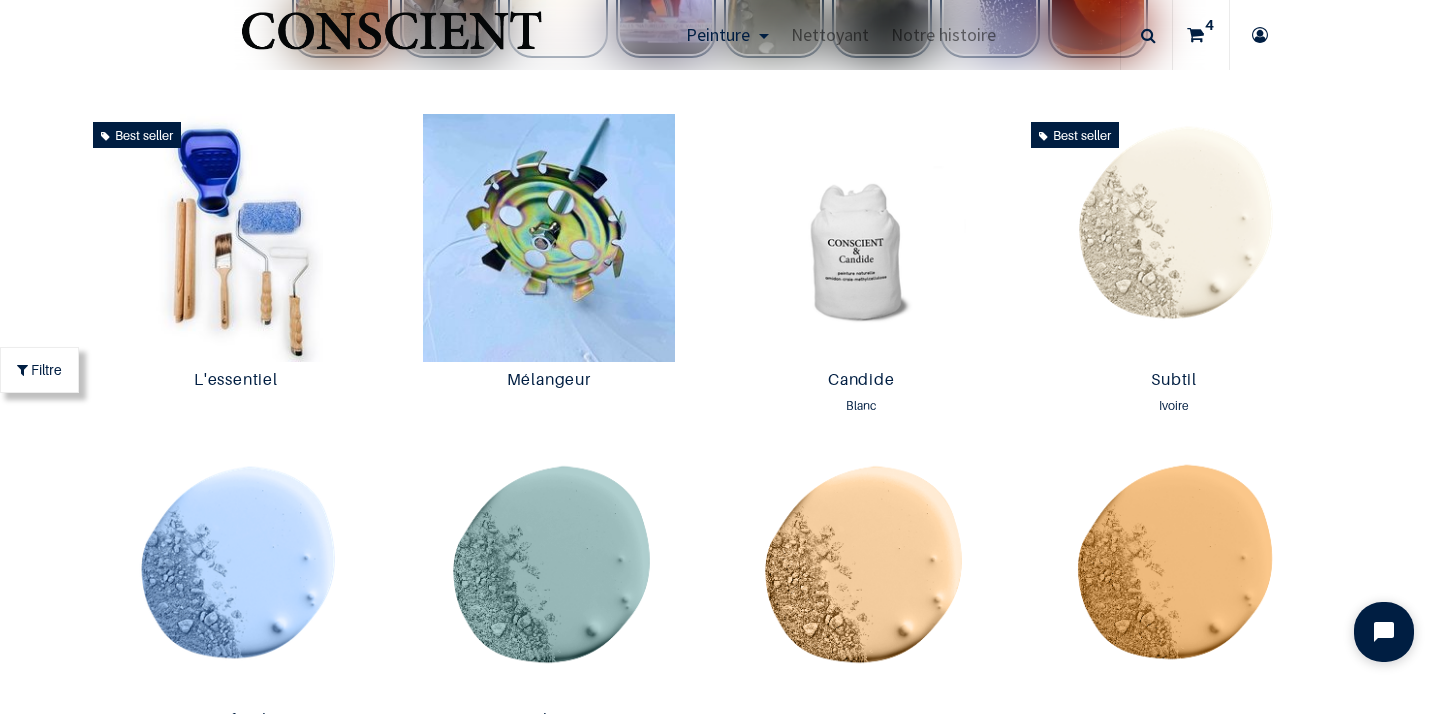 scroll, scrollTop: 1004, scrollLeft: 0, axis: vertical 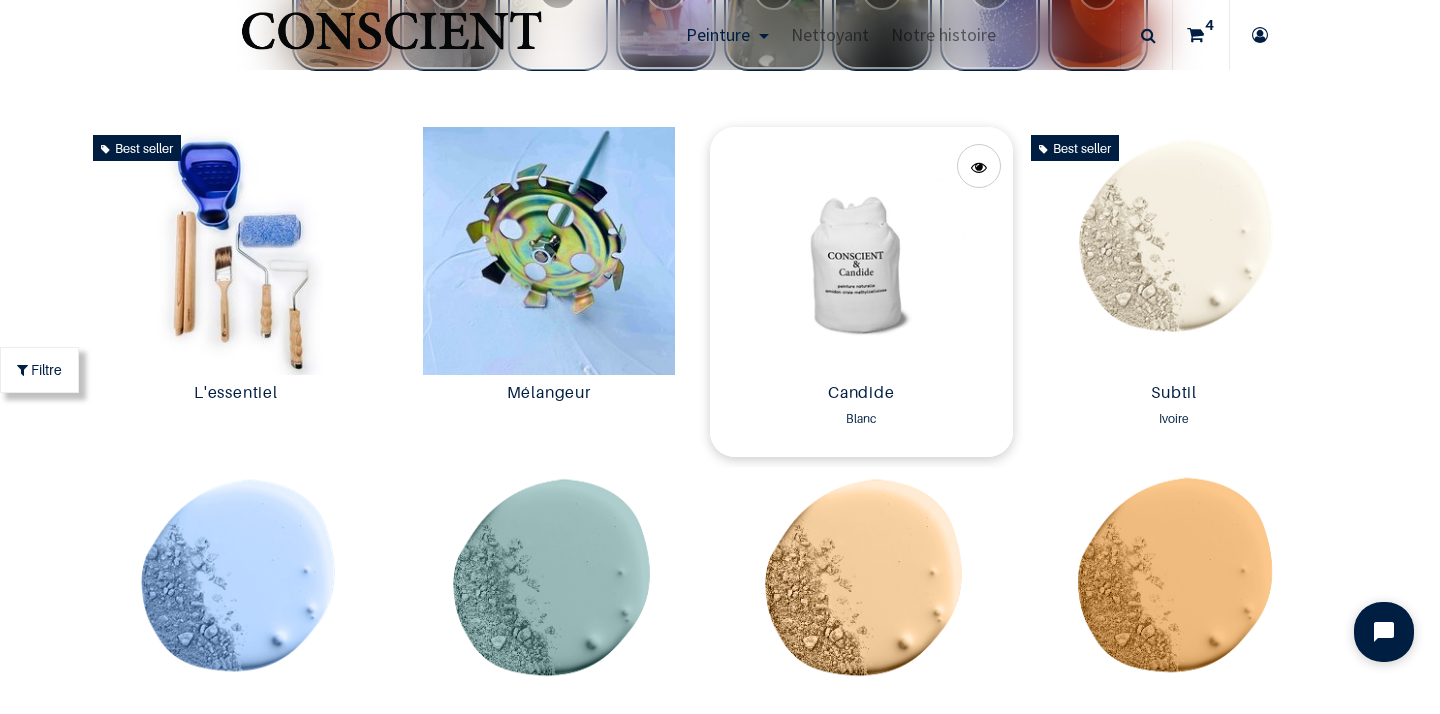 click at bounding box center [861, 251] 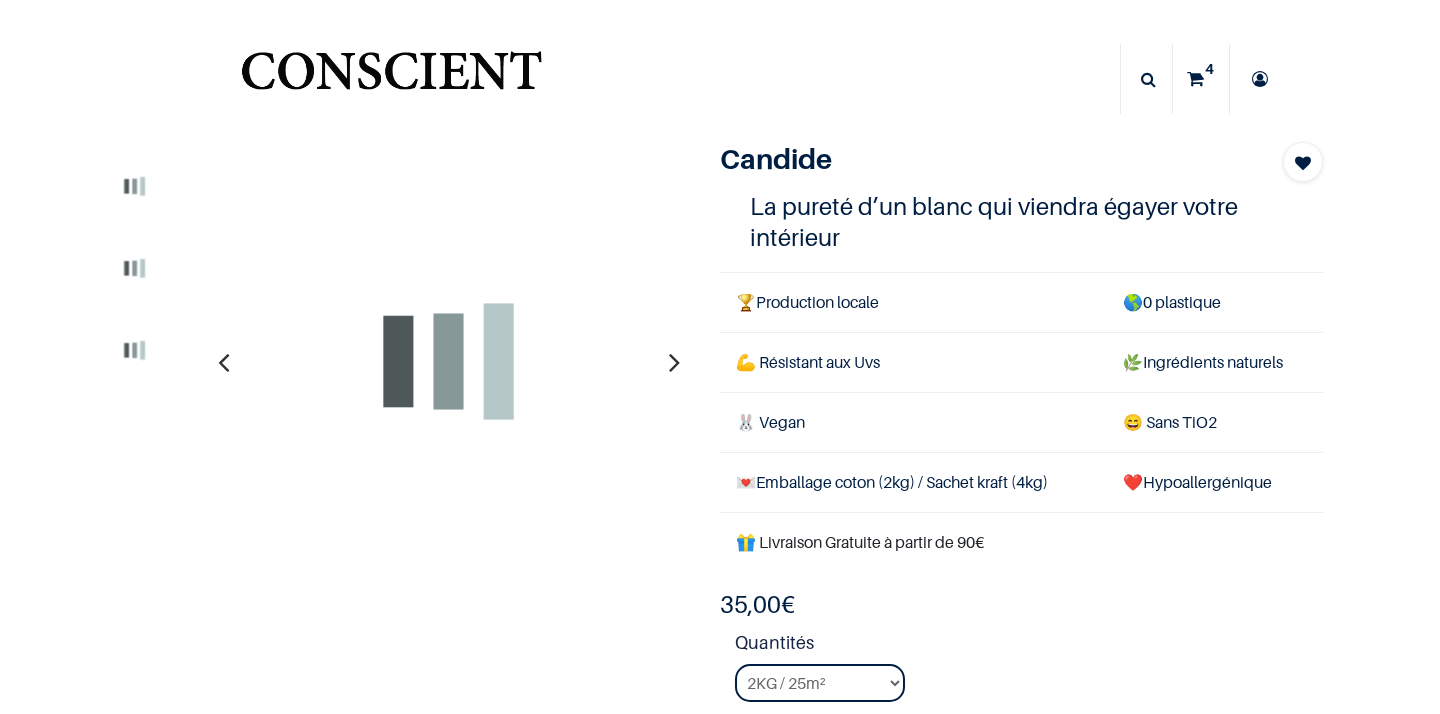 scroll, scrollTop: 0, scrollLeft: 0, axis: both 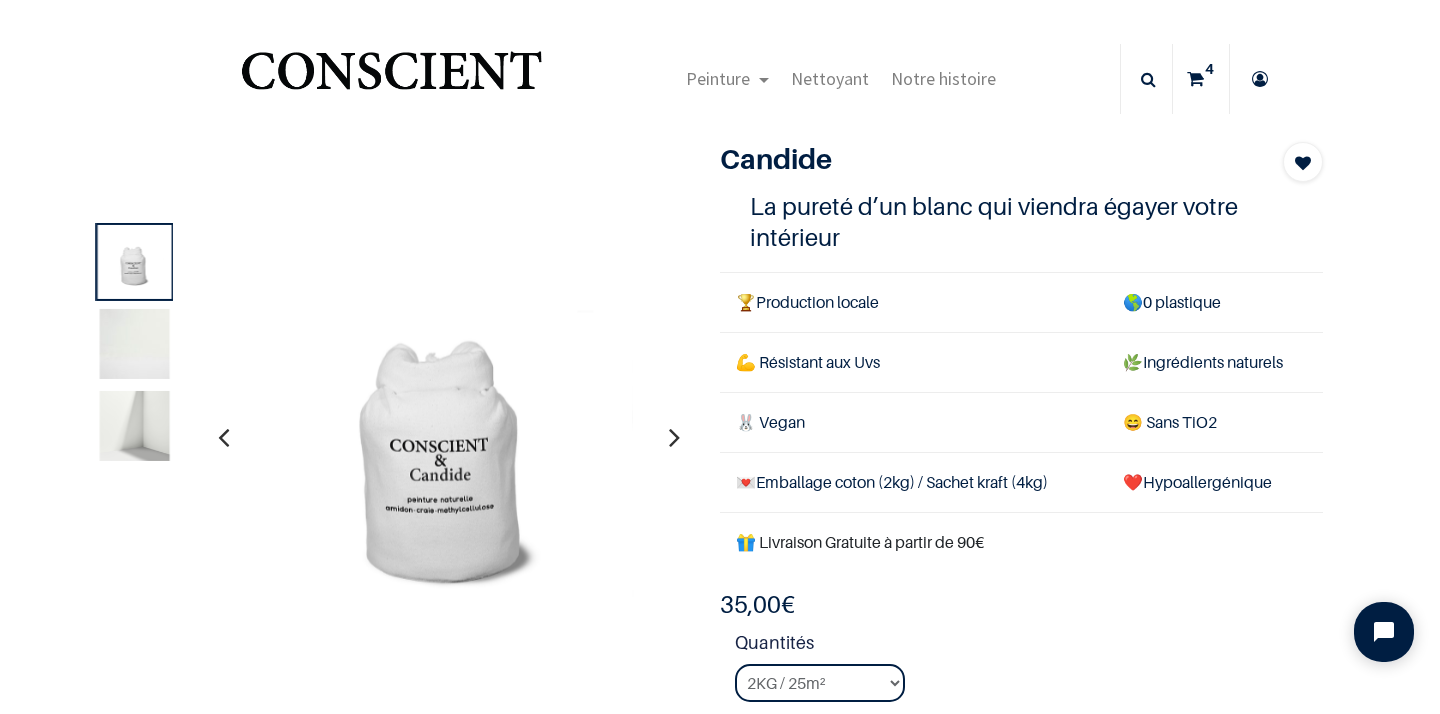 click at bounding box center [135, 344] 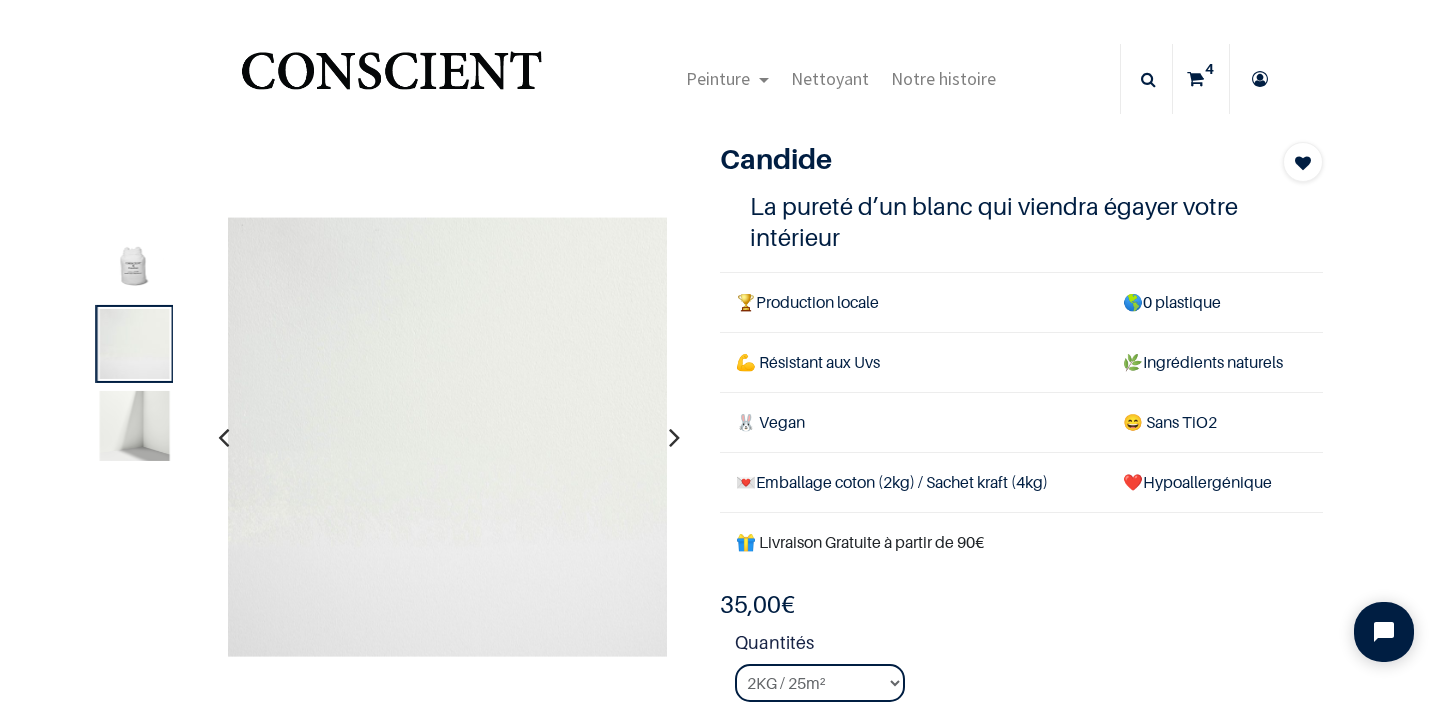 click at bounding box center [135, 426] 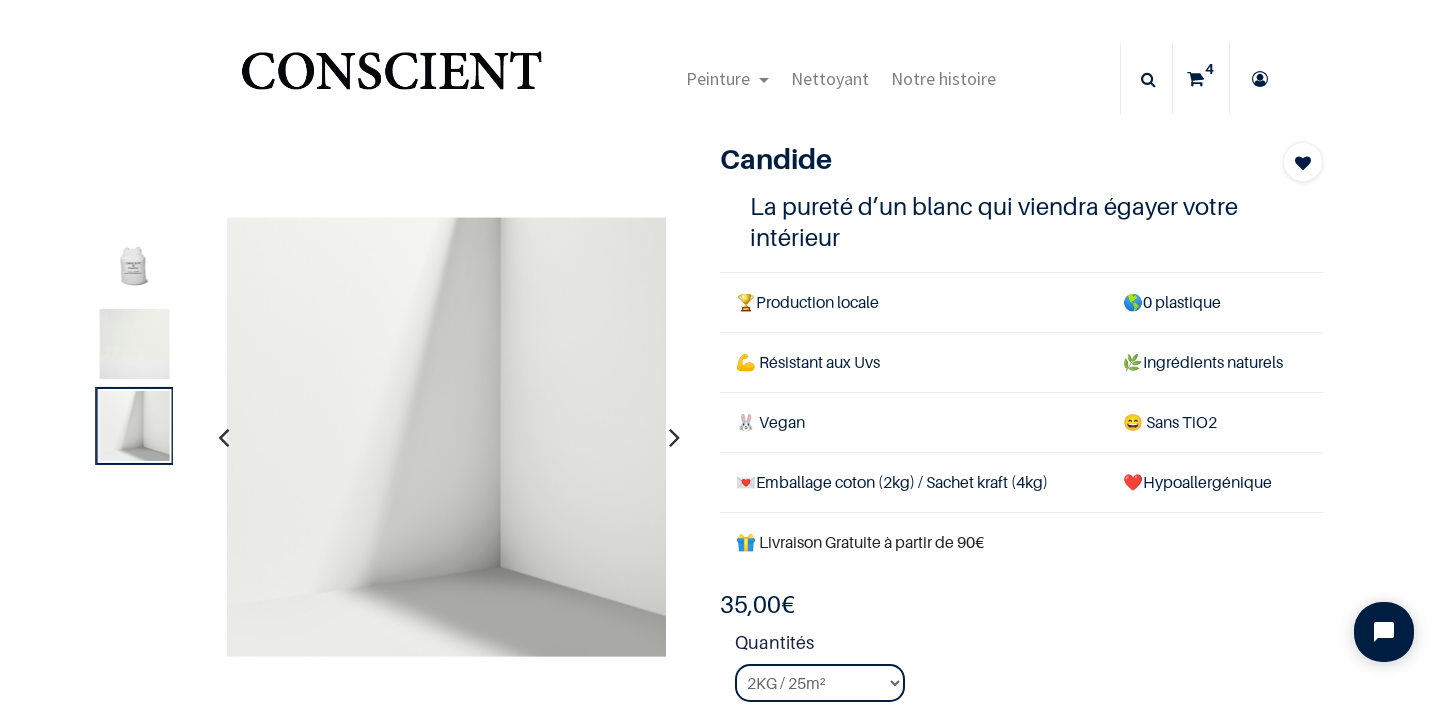 click at bounding box center [135, 344] 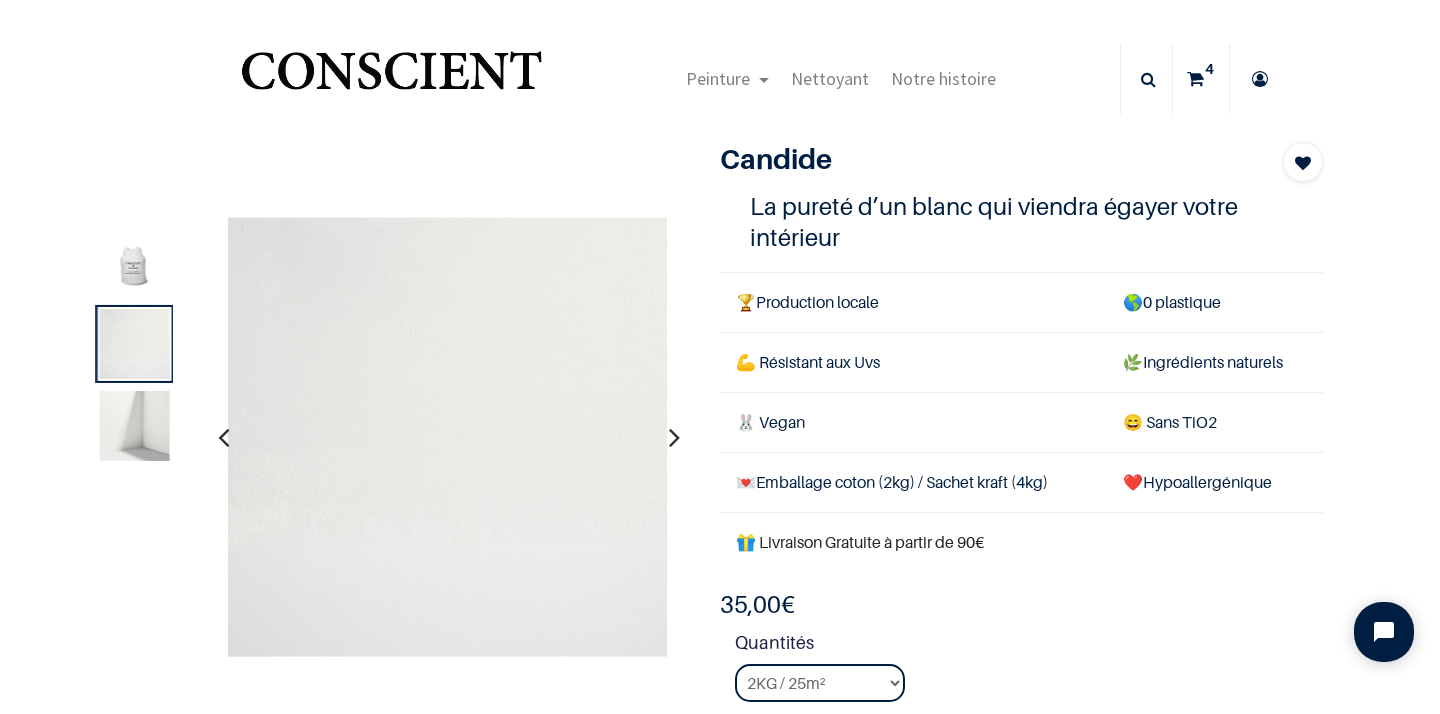 click at bounding box center [135, 262] 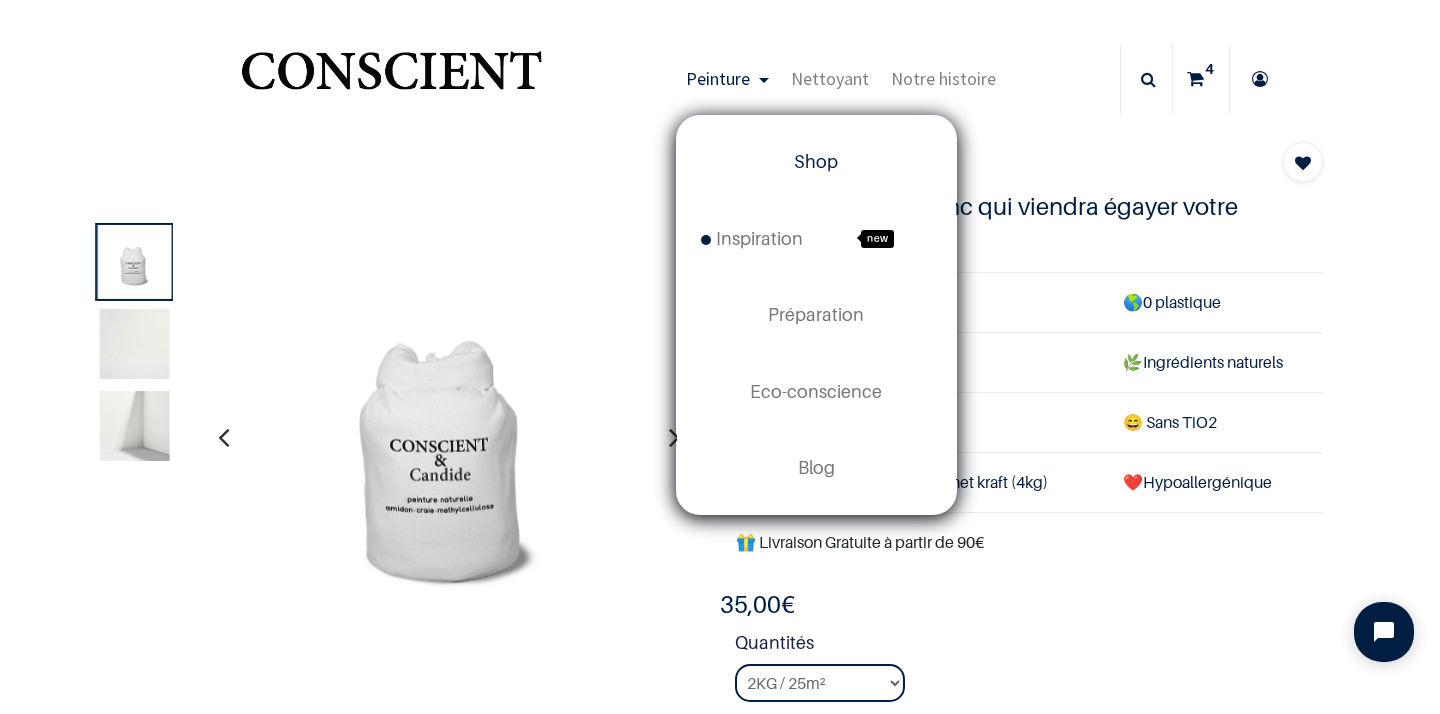 click on "Shop" at bounding box center [816, 161] 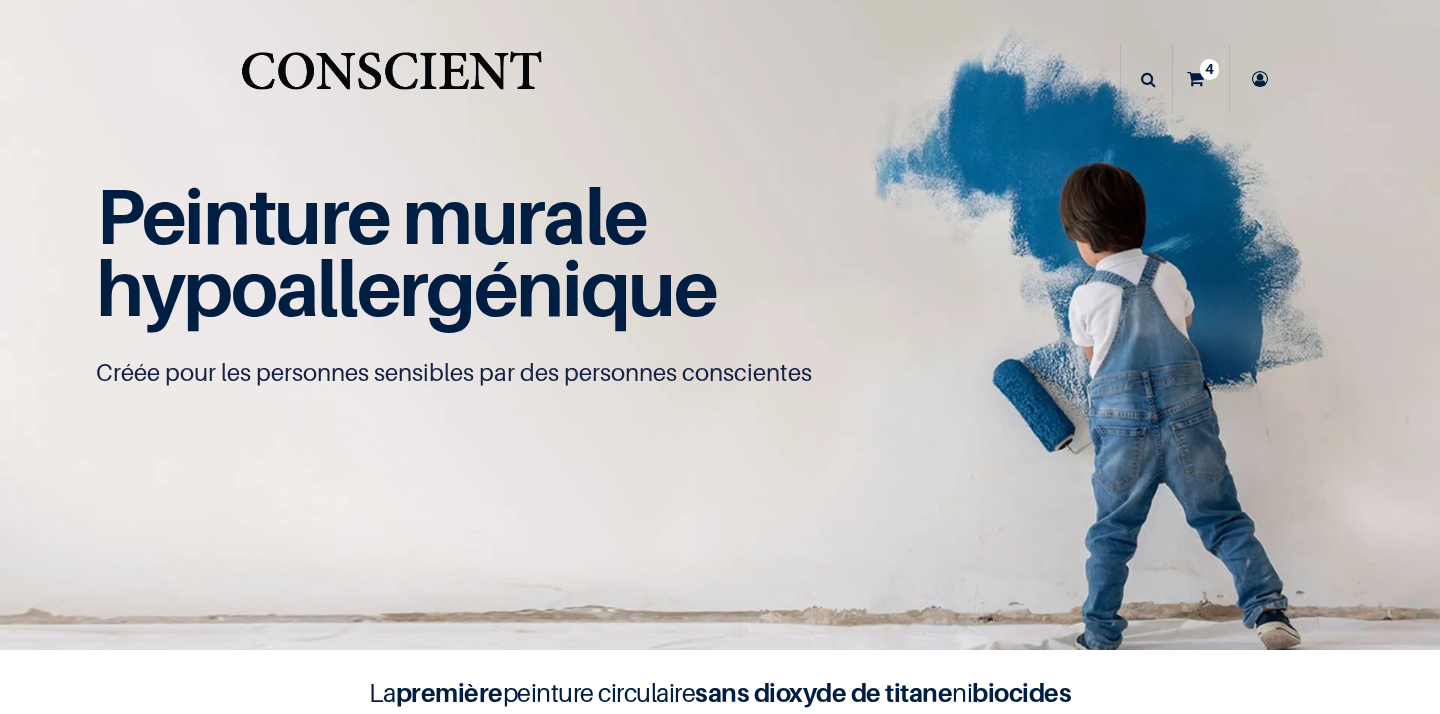 scroll, scrollTop: 0, scrollLeft: 0, axis: both 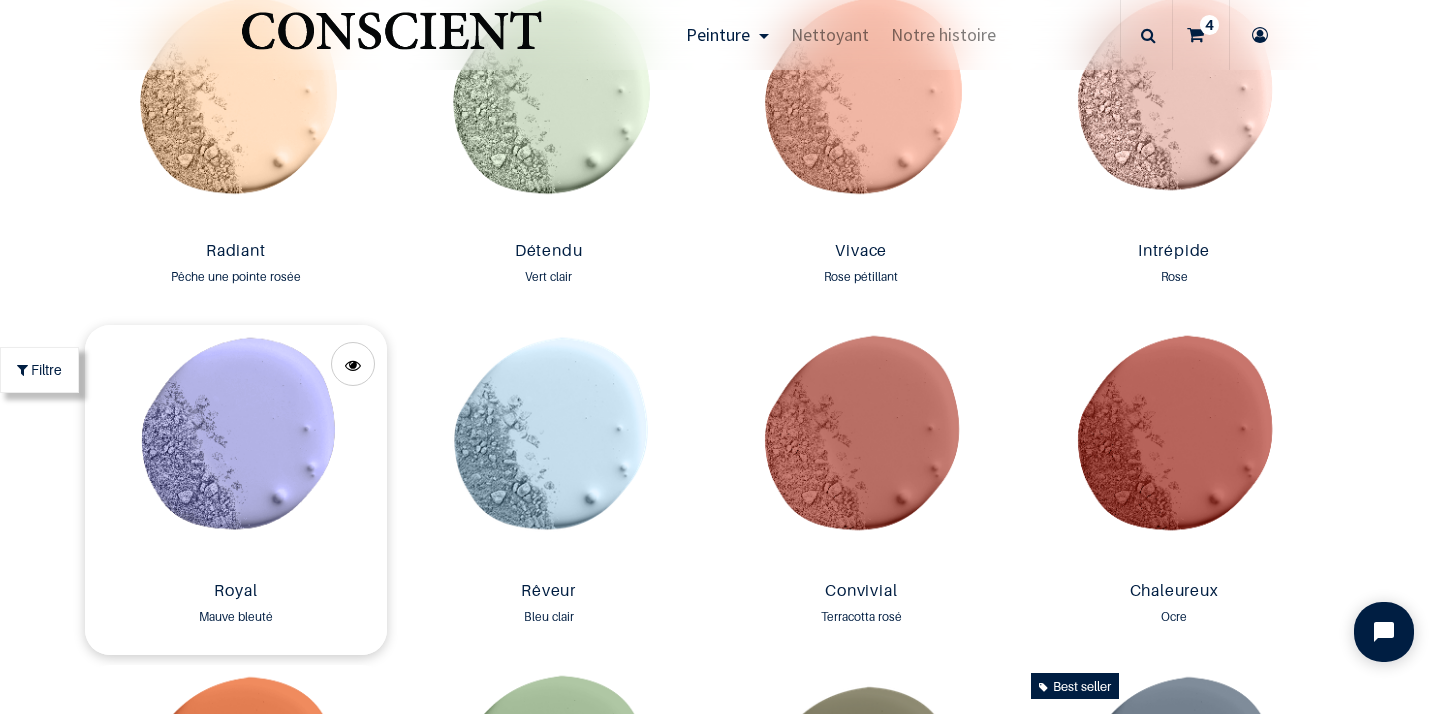 click at bounding box center [236, 449] 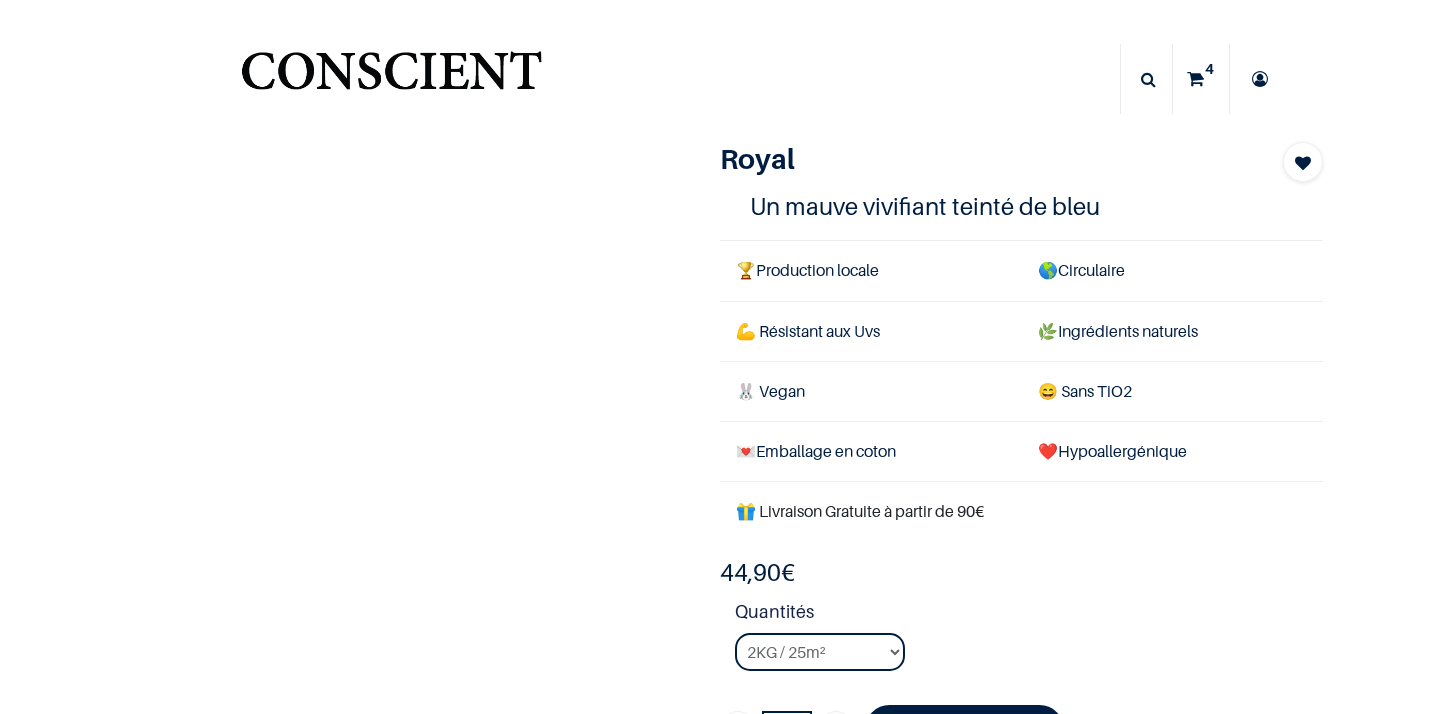 scroll, scrollTop: 0, scrollLeft: 0, axis: both 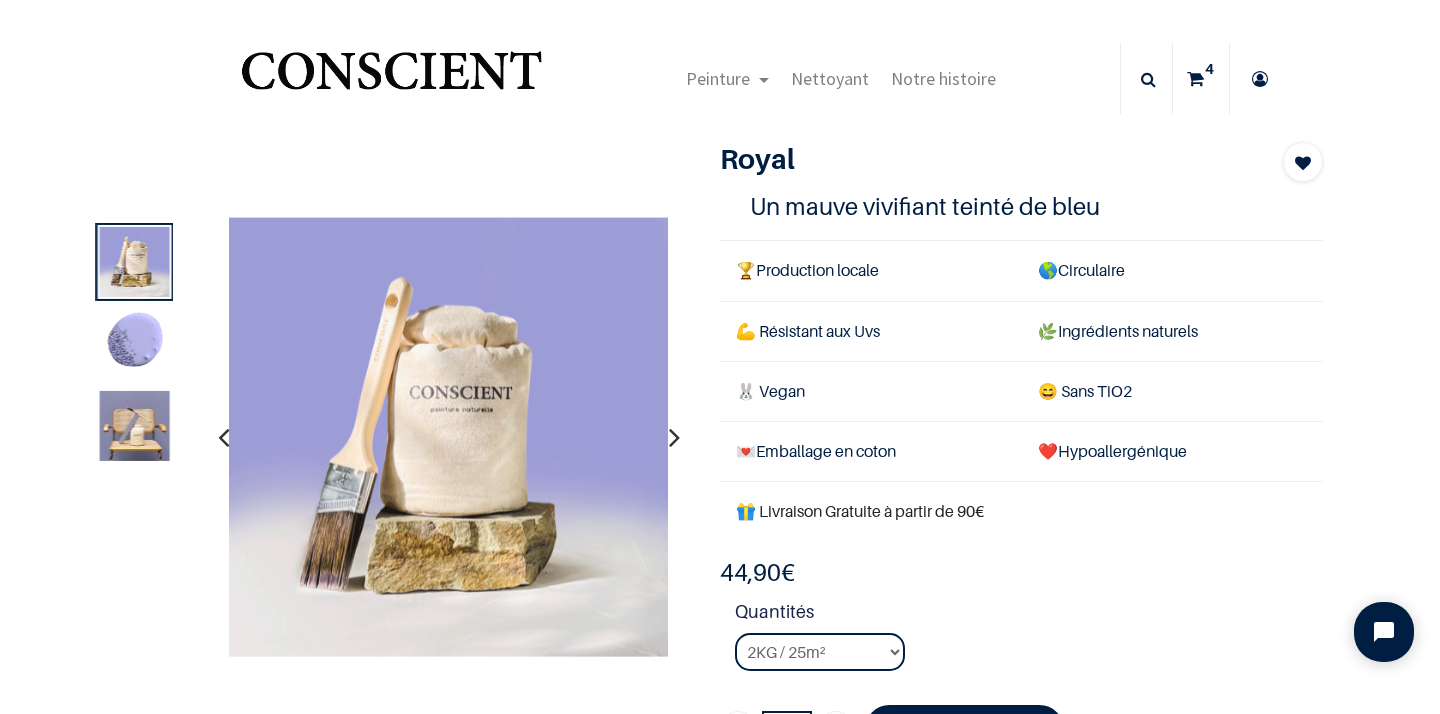click at bounding box center [135, 426] 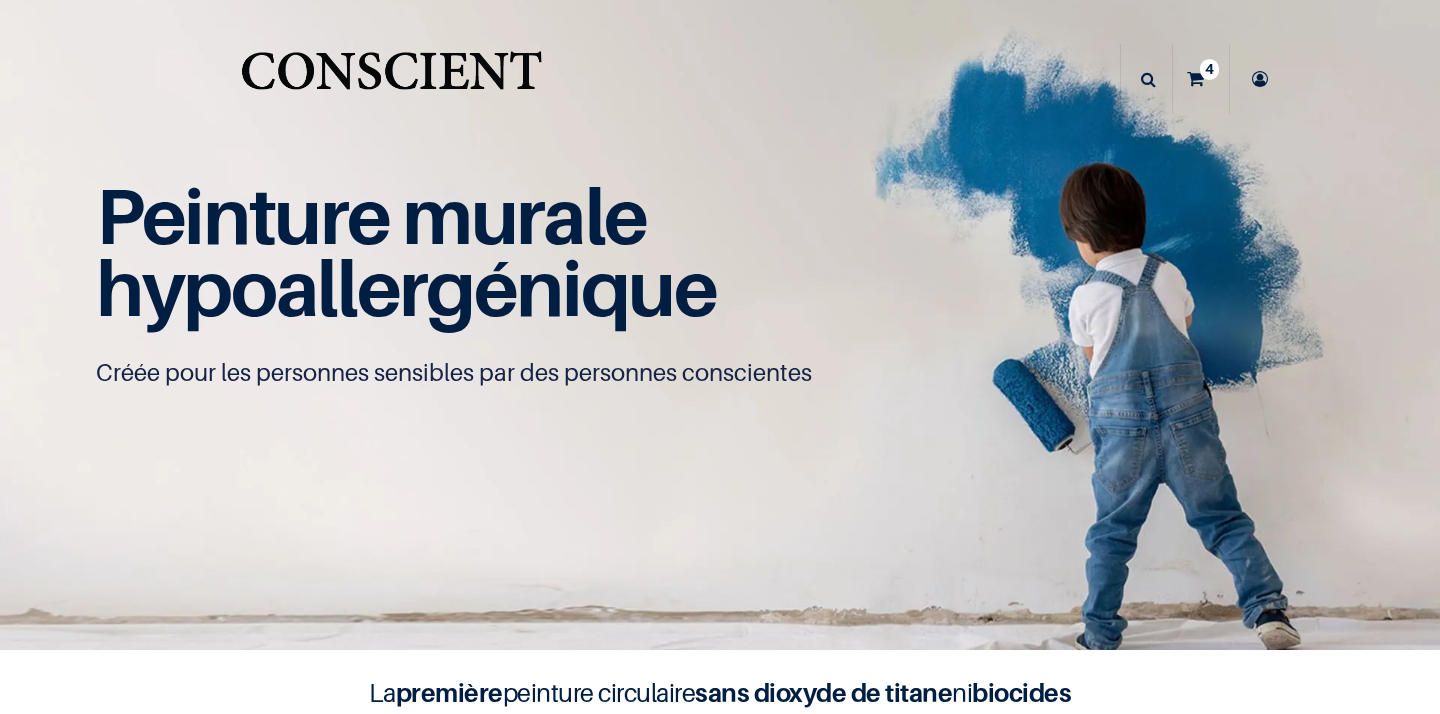 scroll, scrollTop: 0, scrollLeft: 0, axis: both 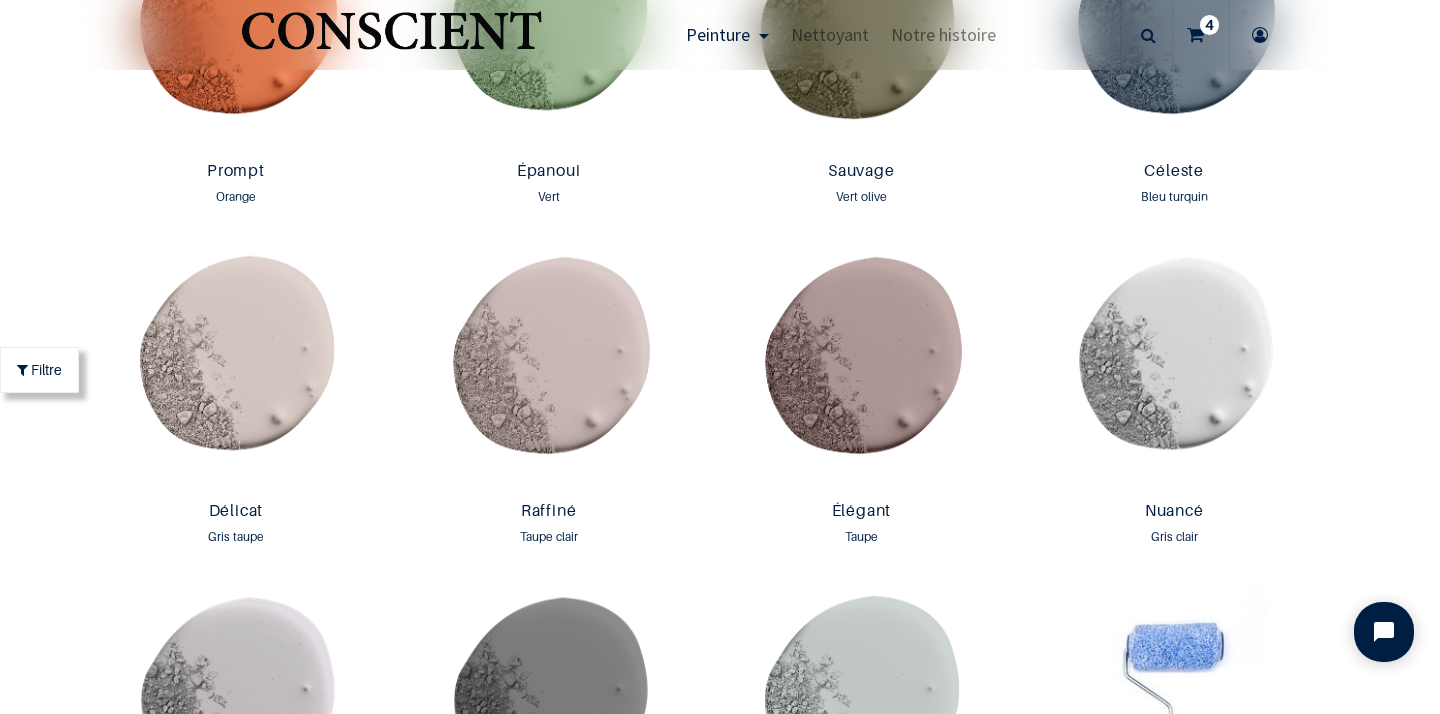 click at bounding box center [861, 369] 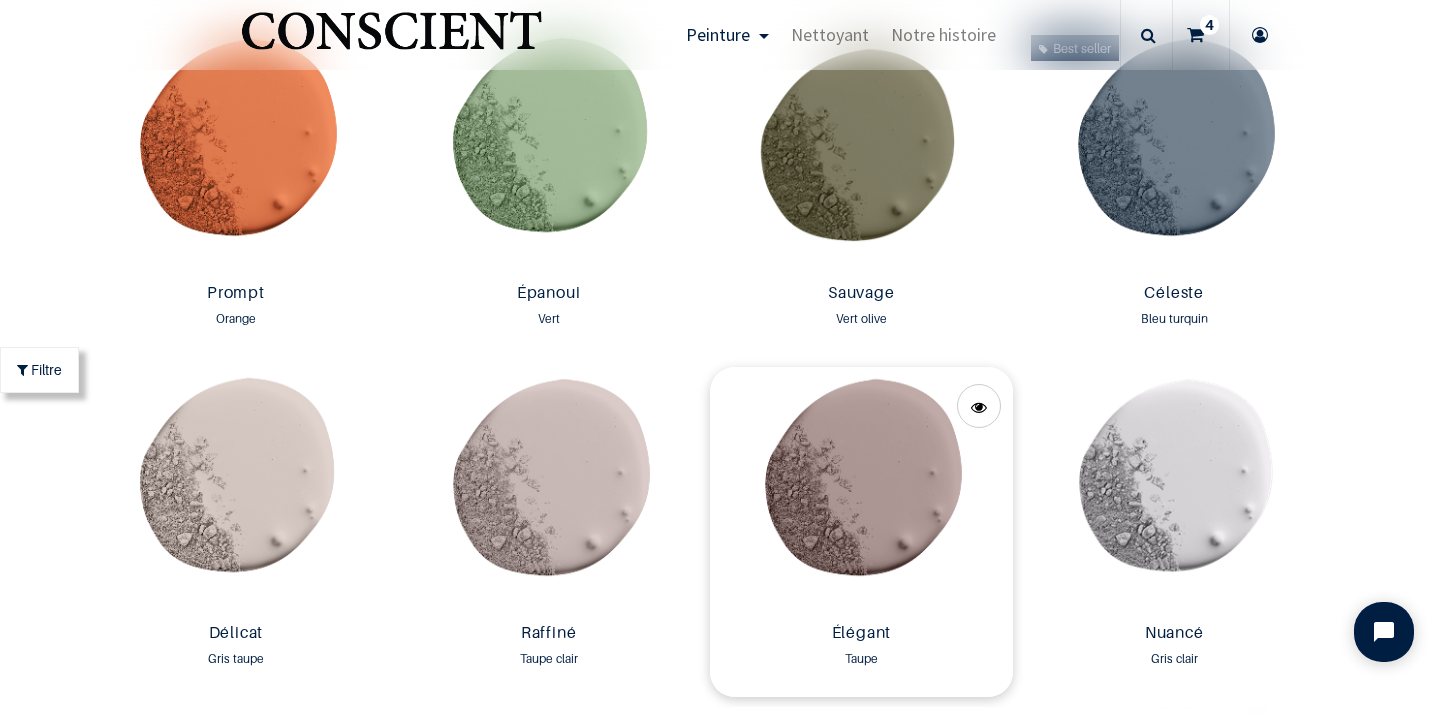 scroll, scrollTop: 2789, scrollLeft: 0, axis: vertical 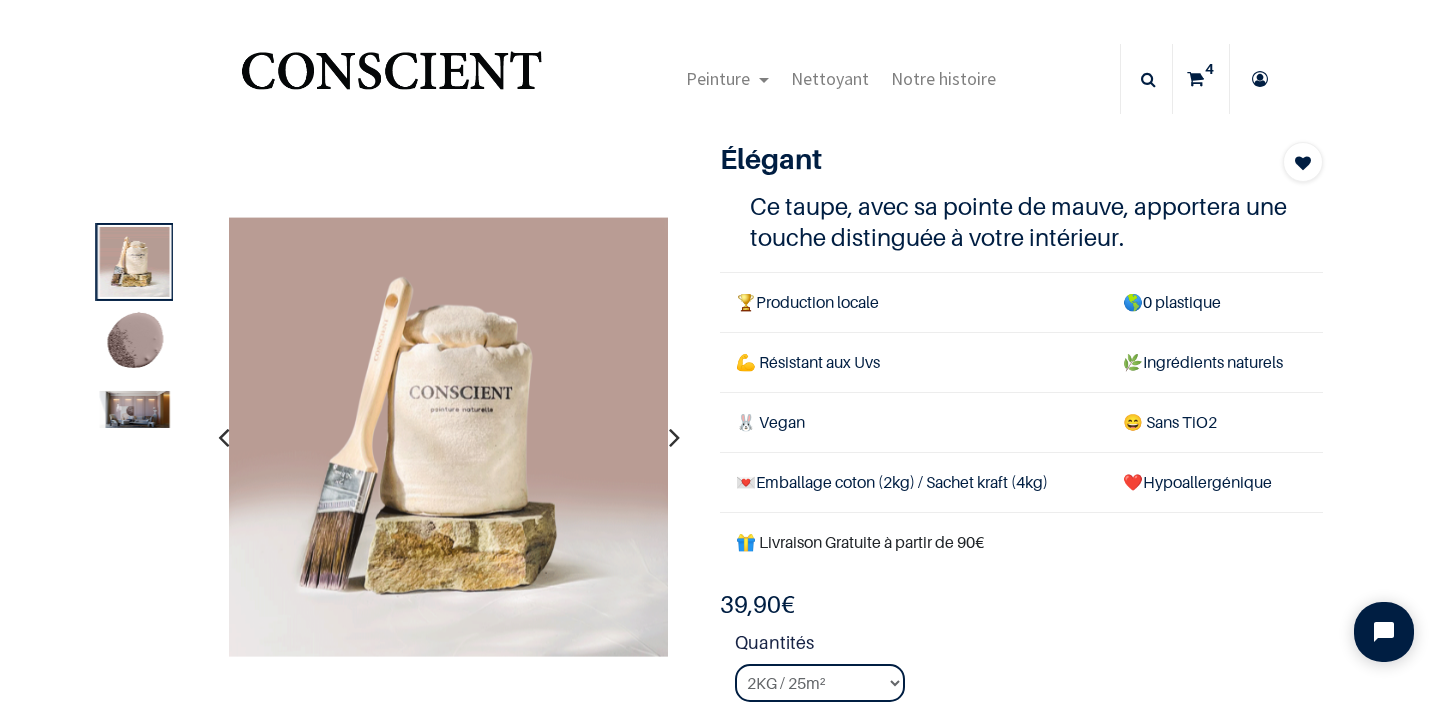 click at bounding box center (135, 344) 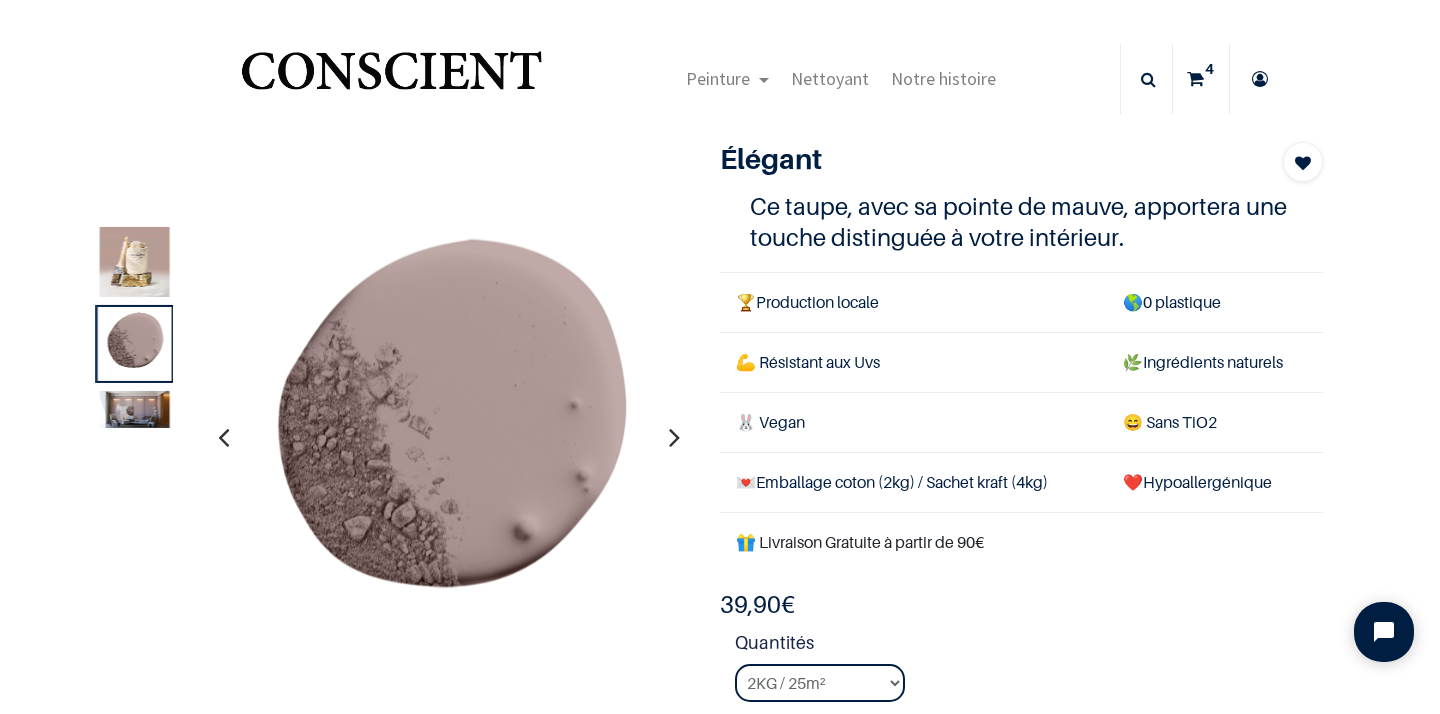 click at bounding box center [135, 409] 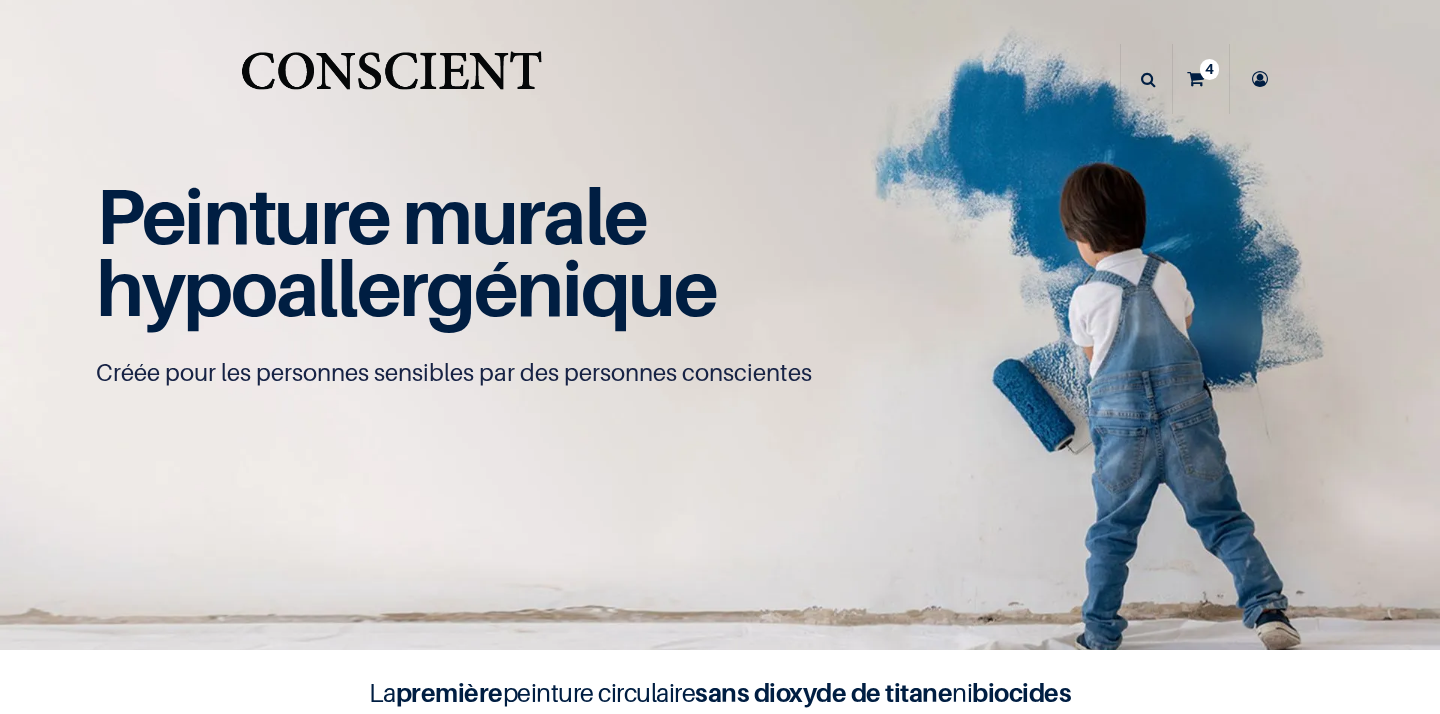 scroll, scrollTop: 0, scrollLeft: 0, axis: both 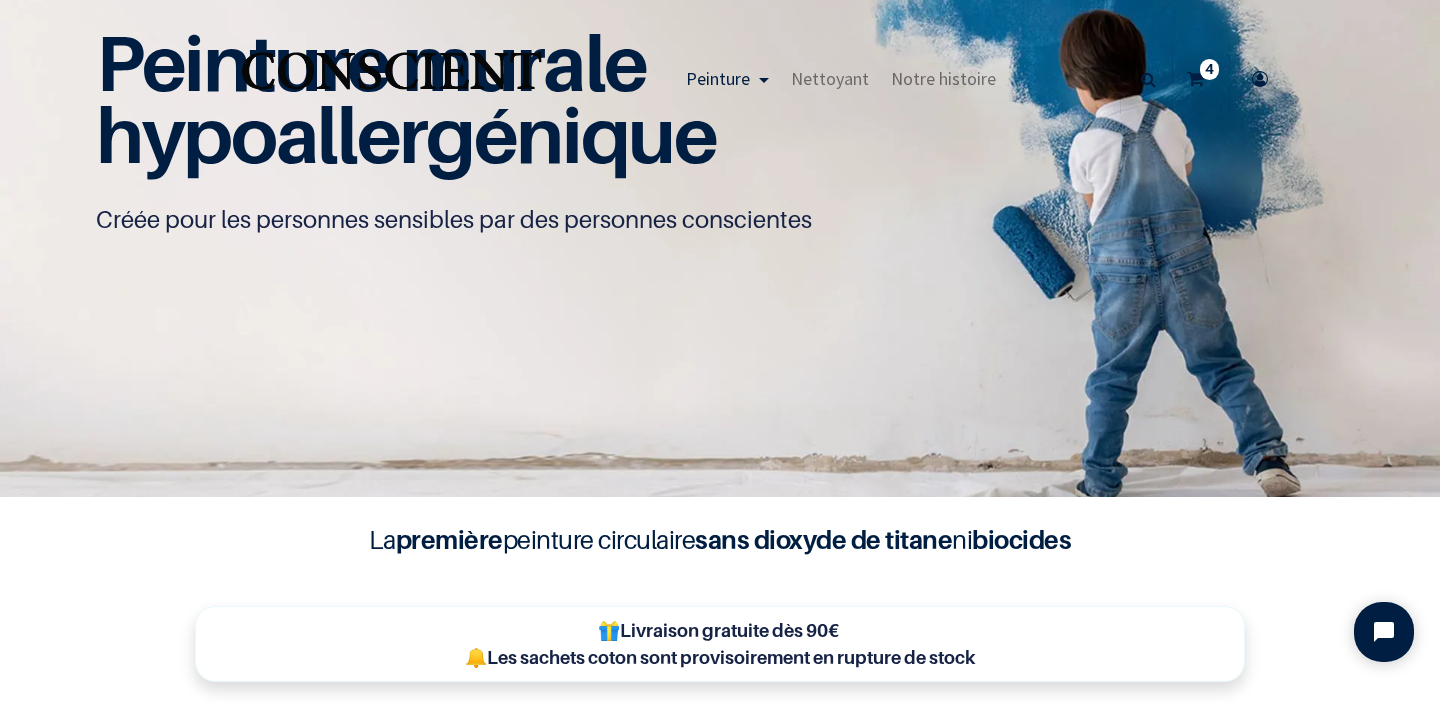 click at bounding box center [1195, 79] 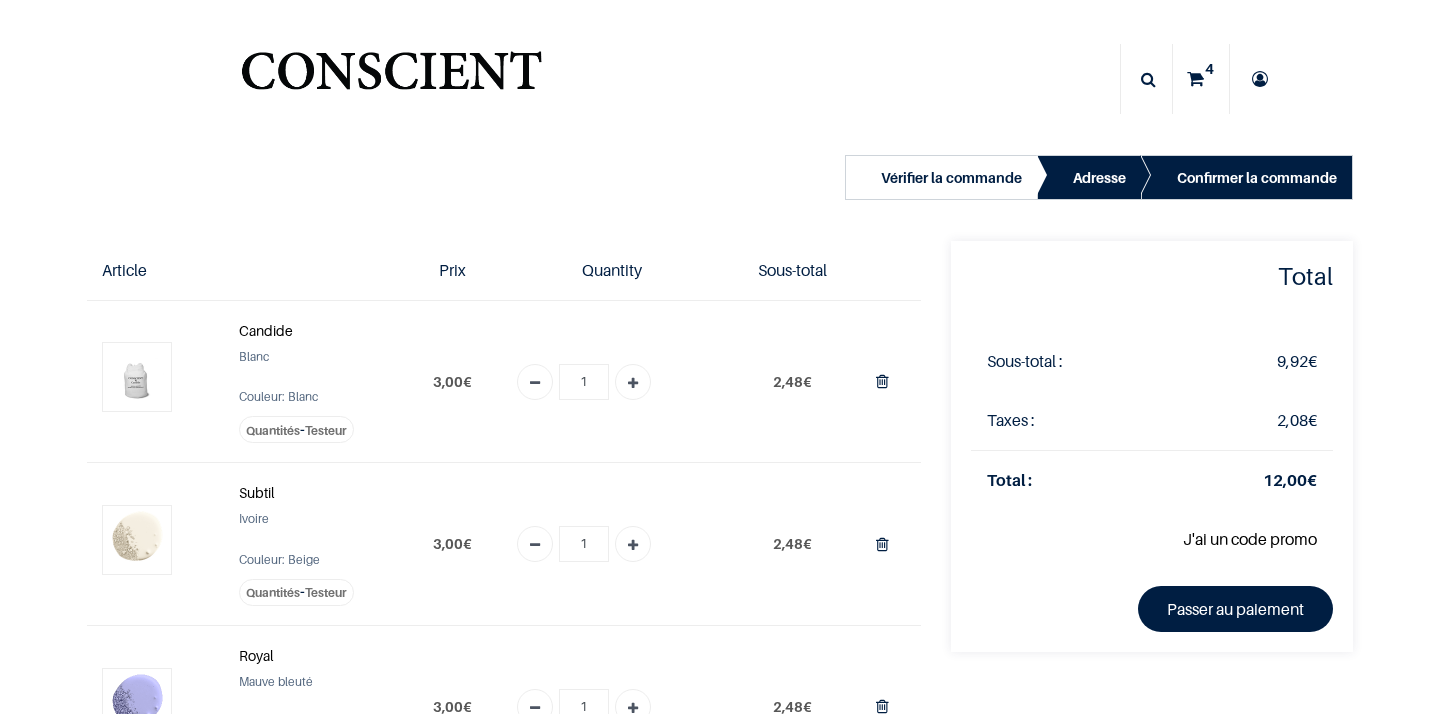 scroll, scrollTop: 0, scrollLeft: 0, axis: both 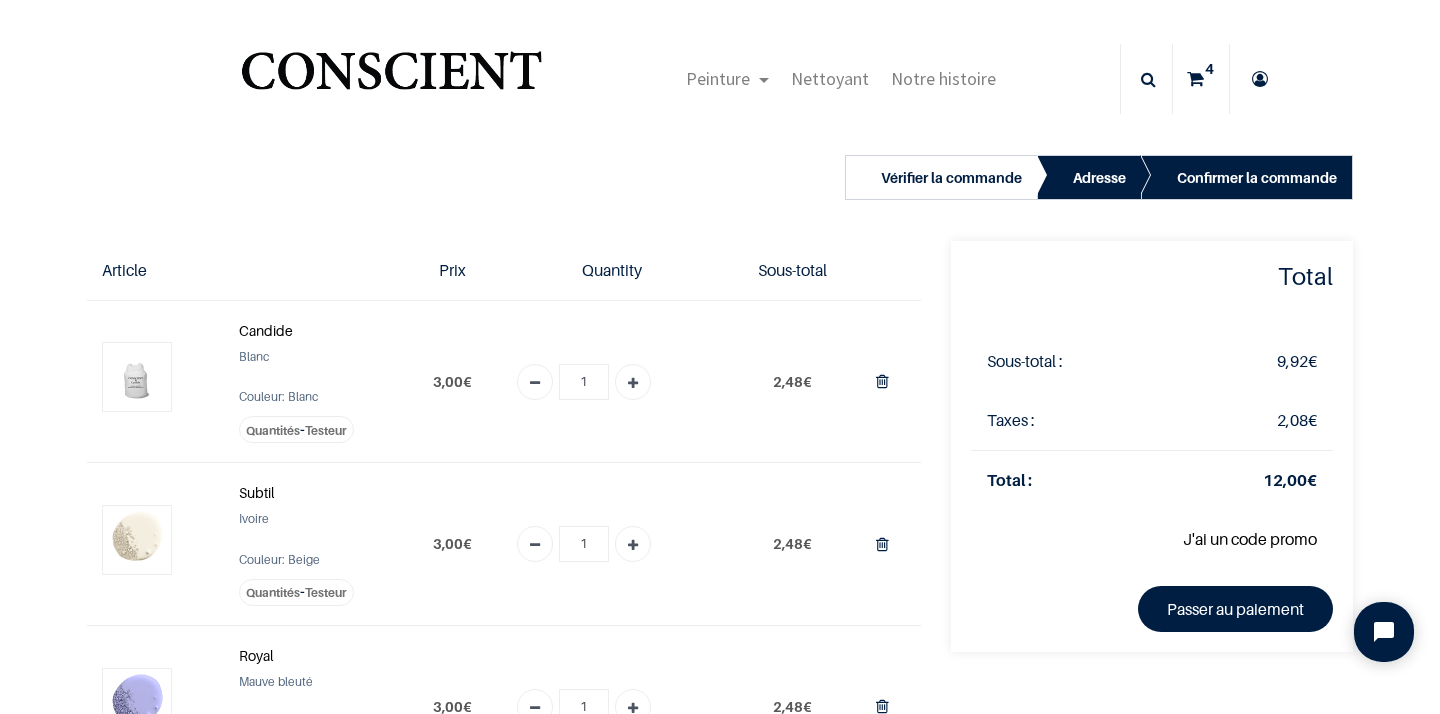 click at bounding box center (890, 271) 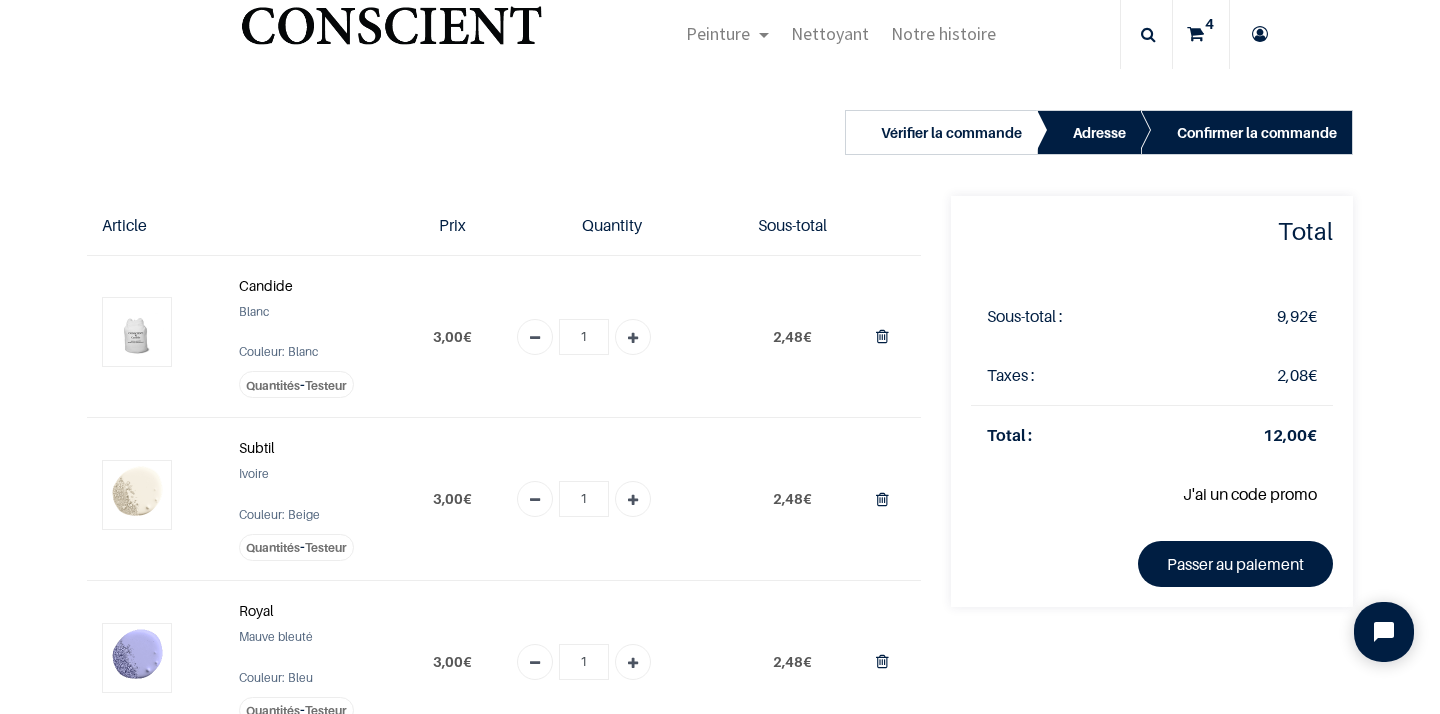 scroll, scrollTop: 49, scrollLeft: 0, axis: vertical 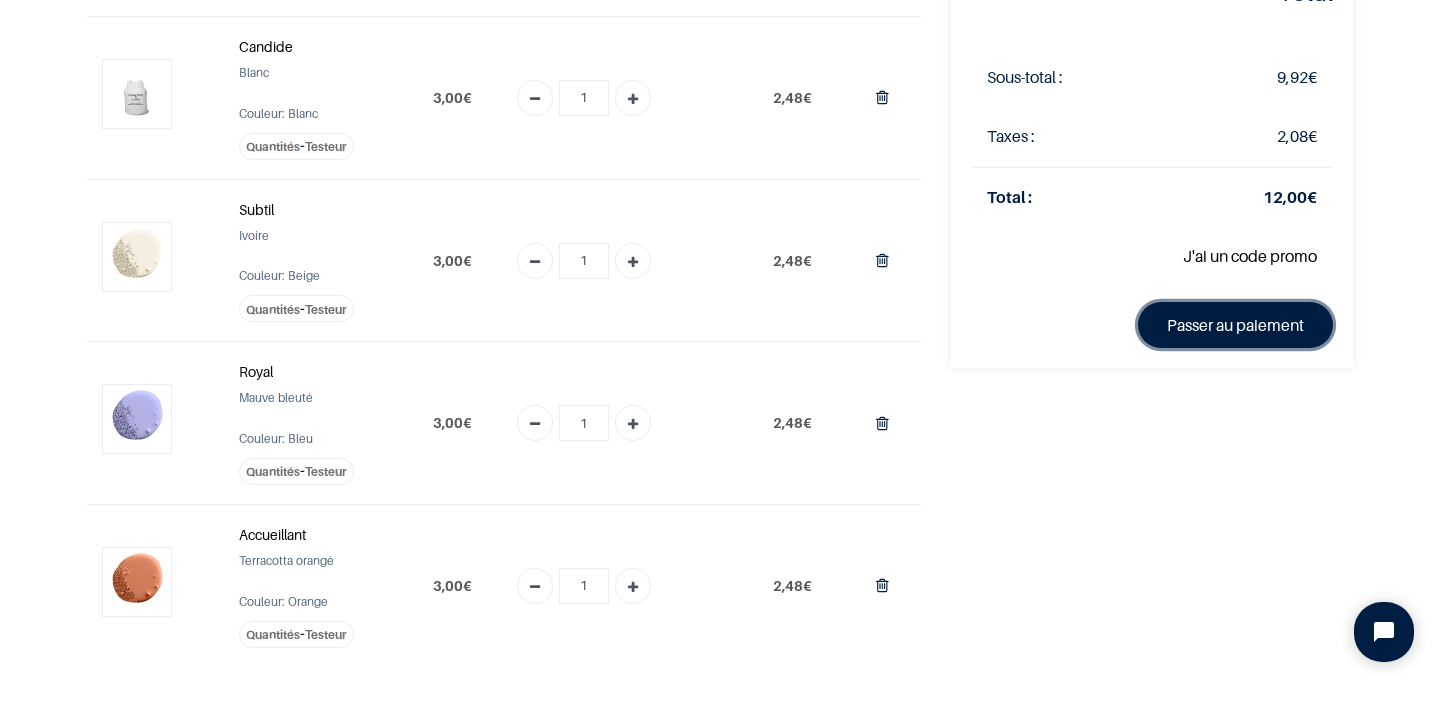 click on "Passer au paiement" at bounding box center [1235, 325] 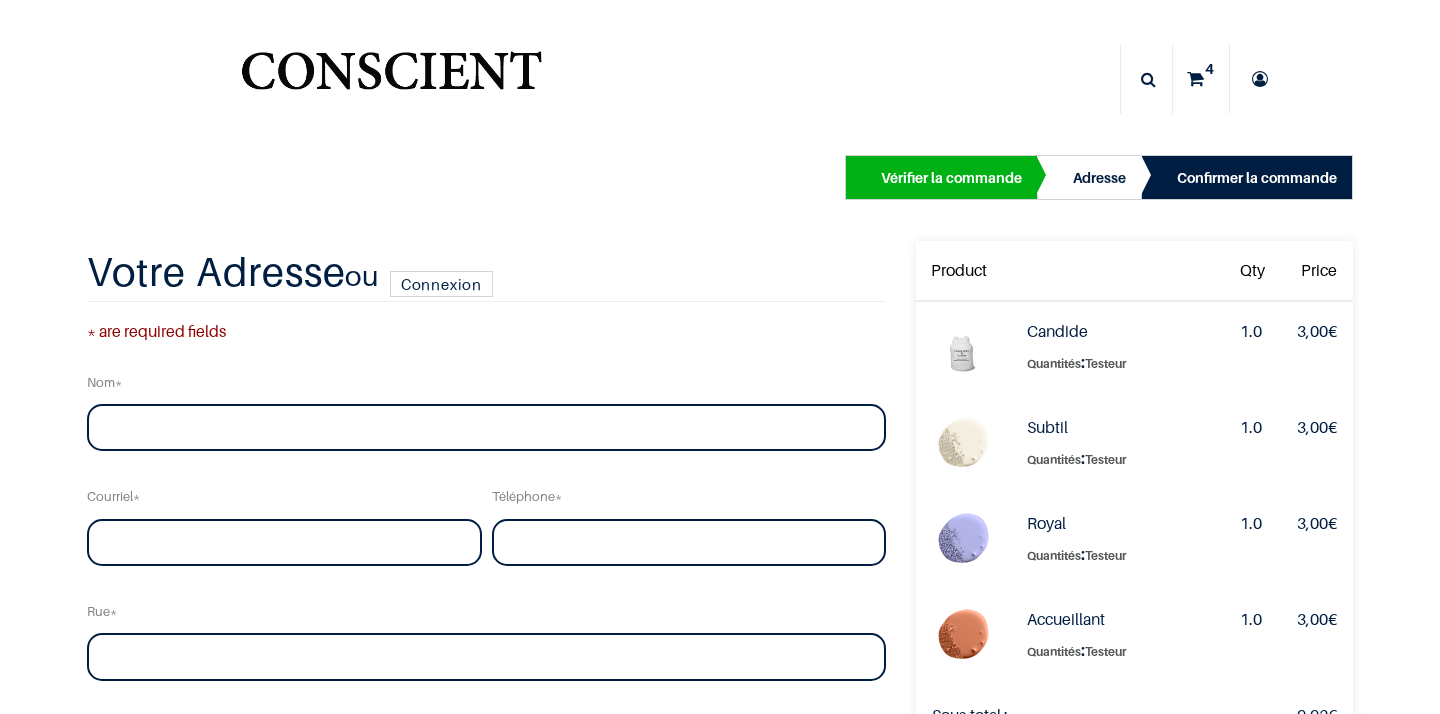 scroll, scrollTop: 0, scrollLeft: 0, axis: both 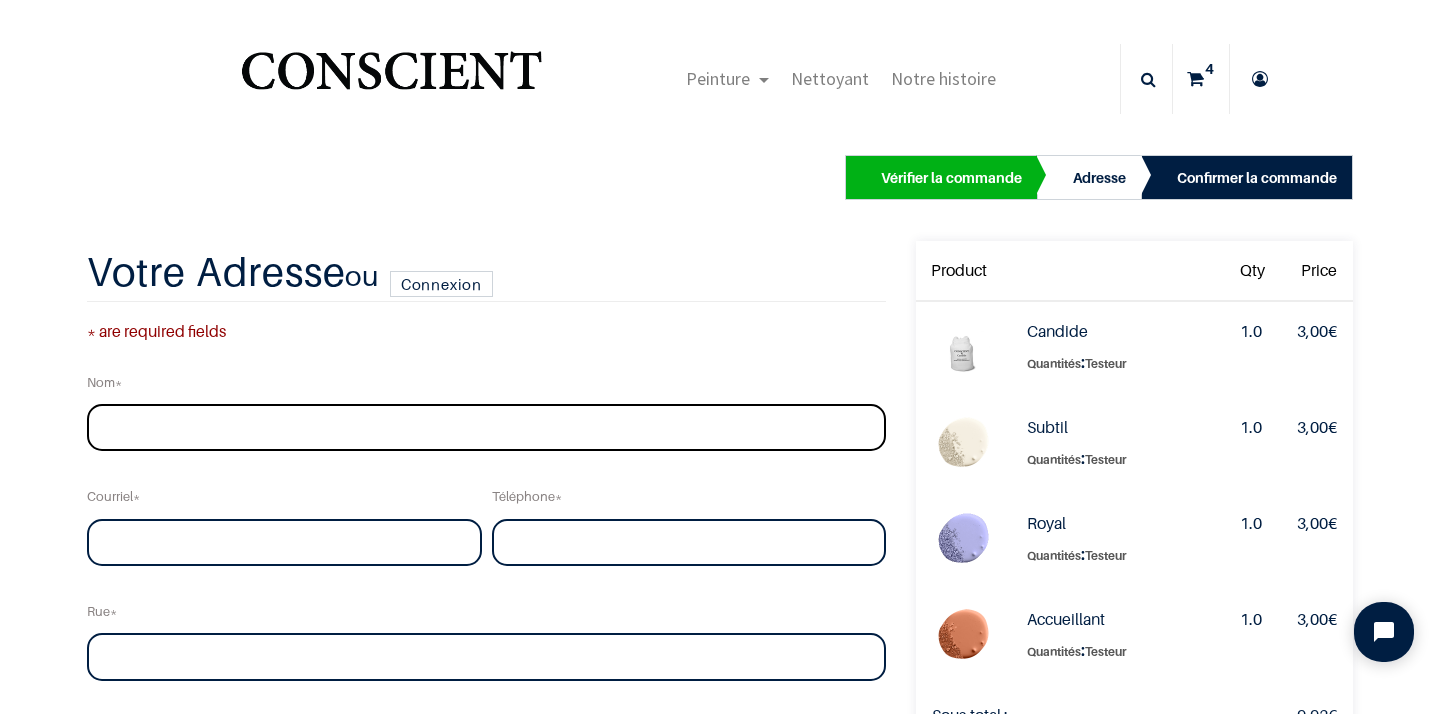 click at bounding box center (486, 428) 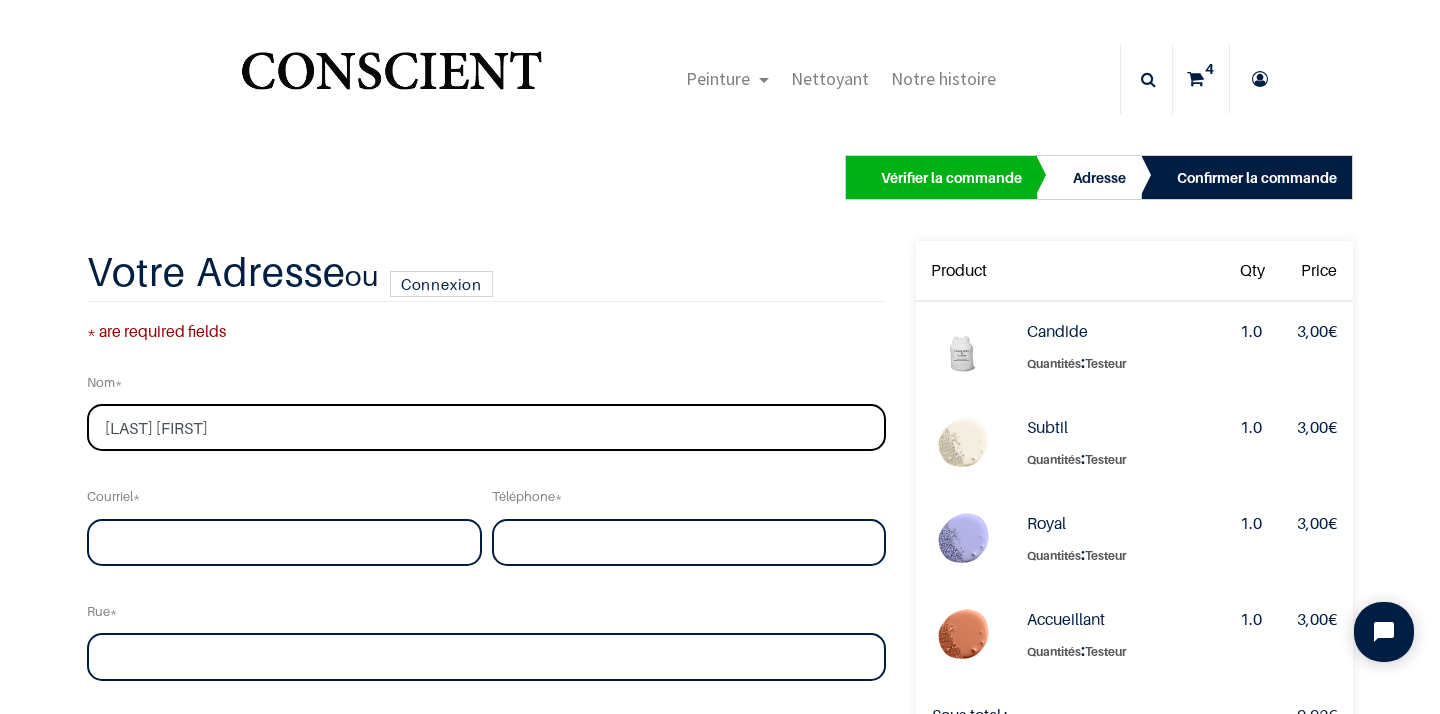 type on "[LAST] [FIRST]" 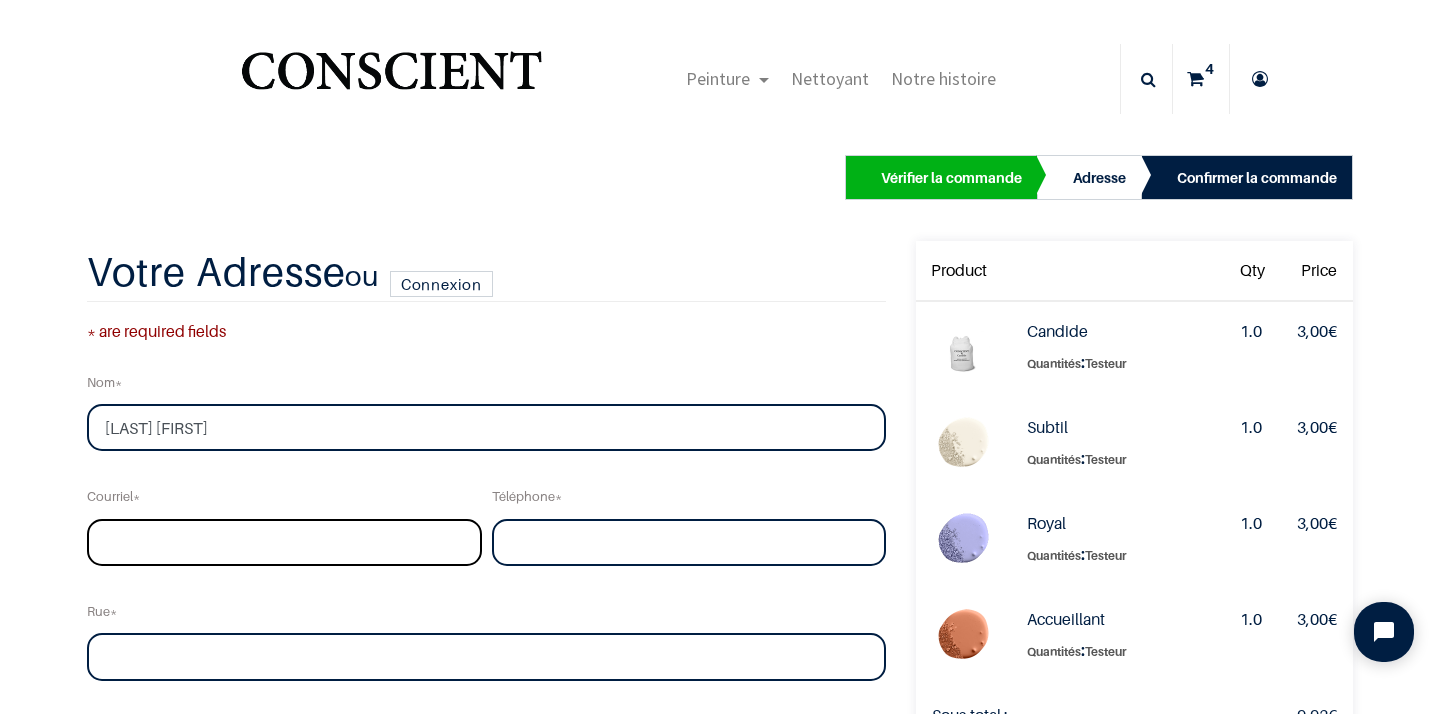 click at bounding box center (284, 543) 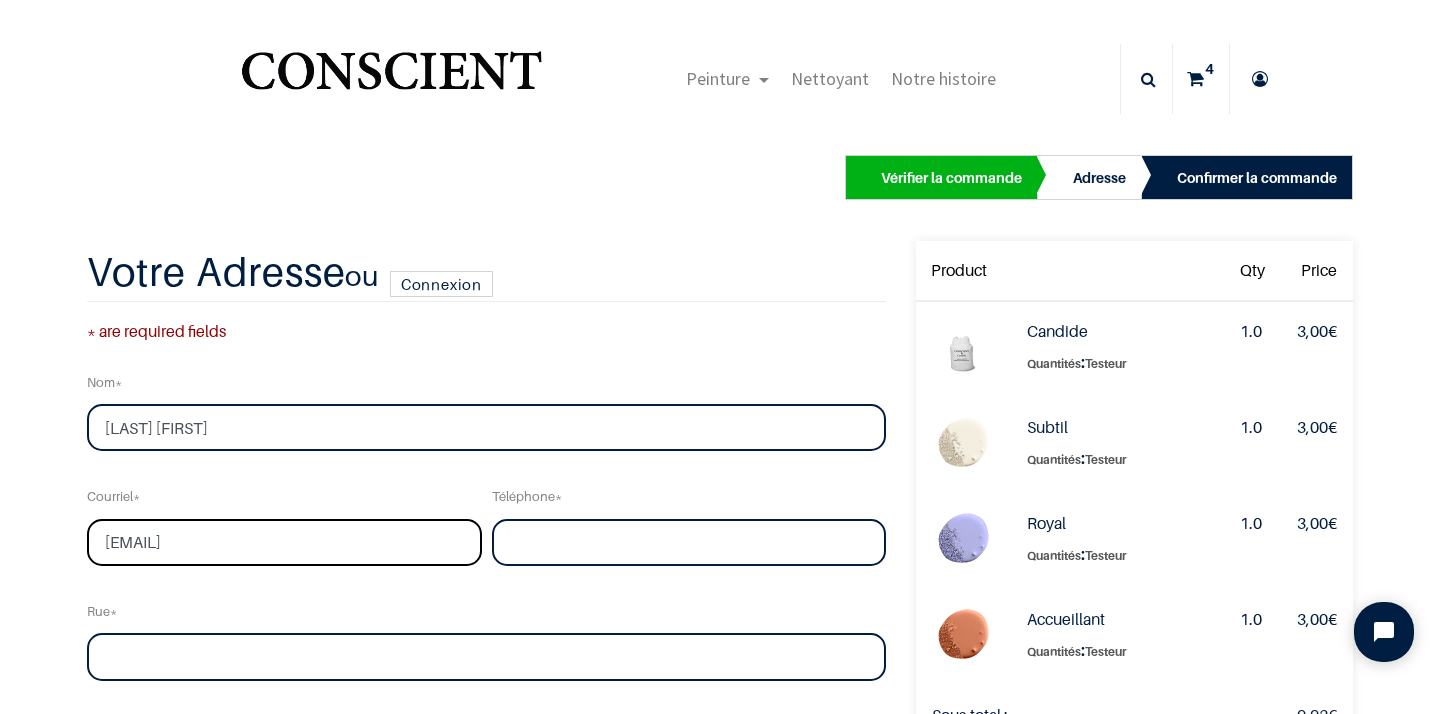 type on "[EMAIL]" 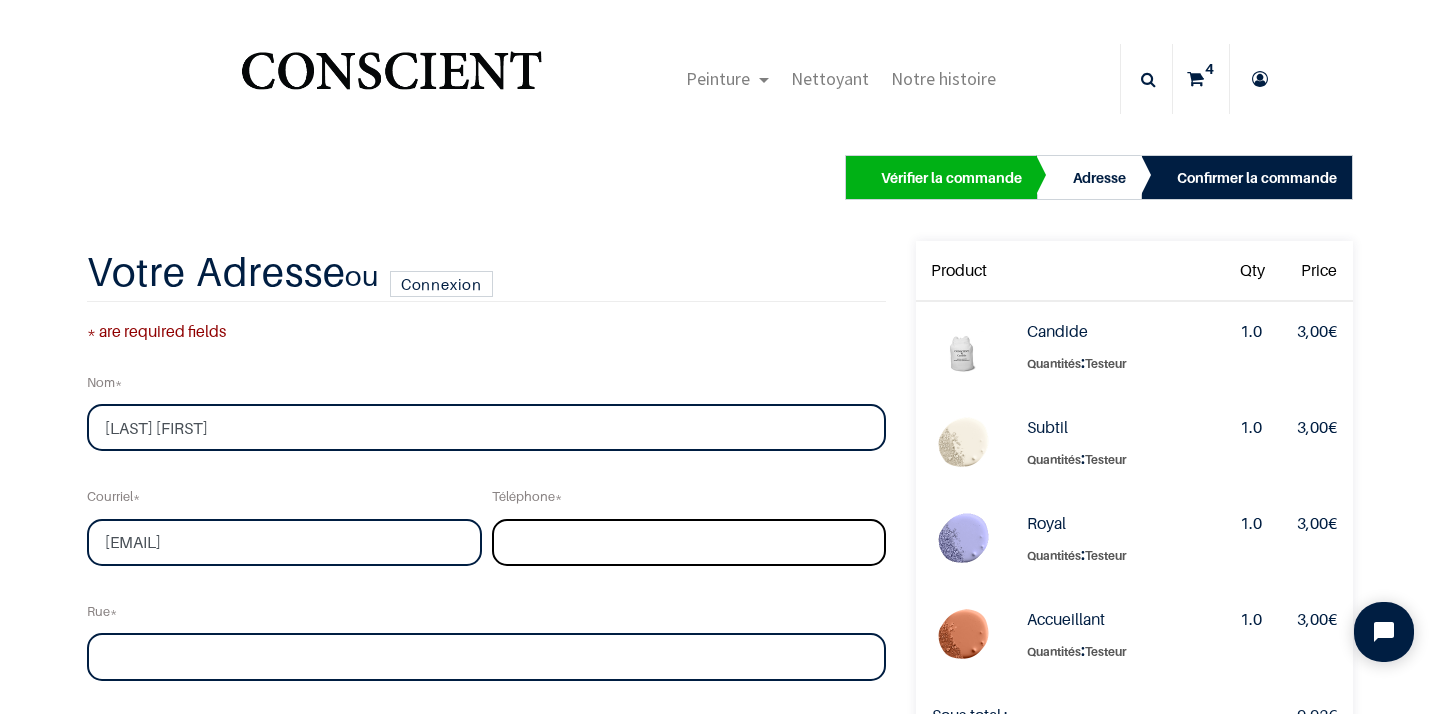 click at bounding box center (689, 543) 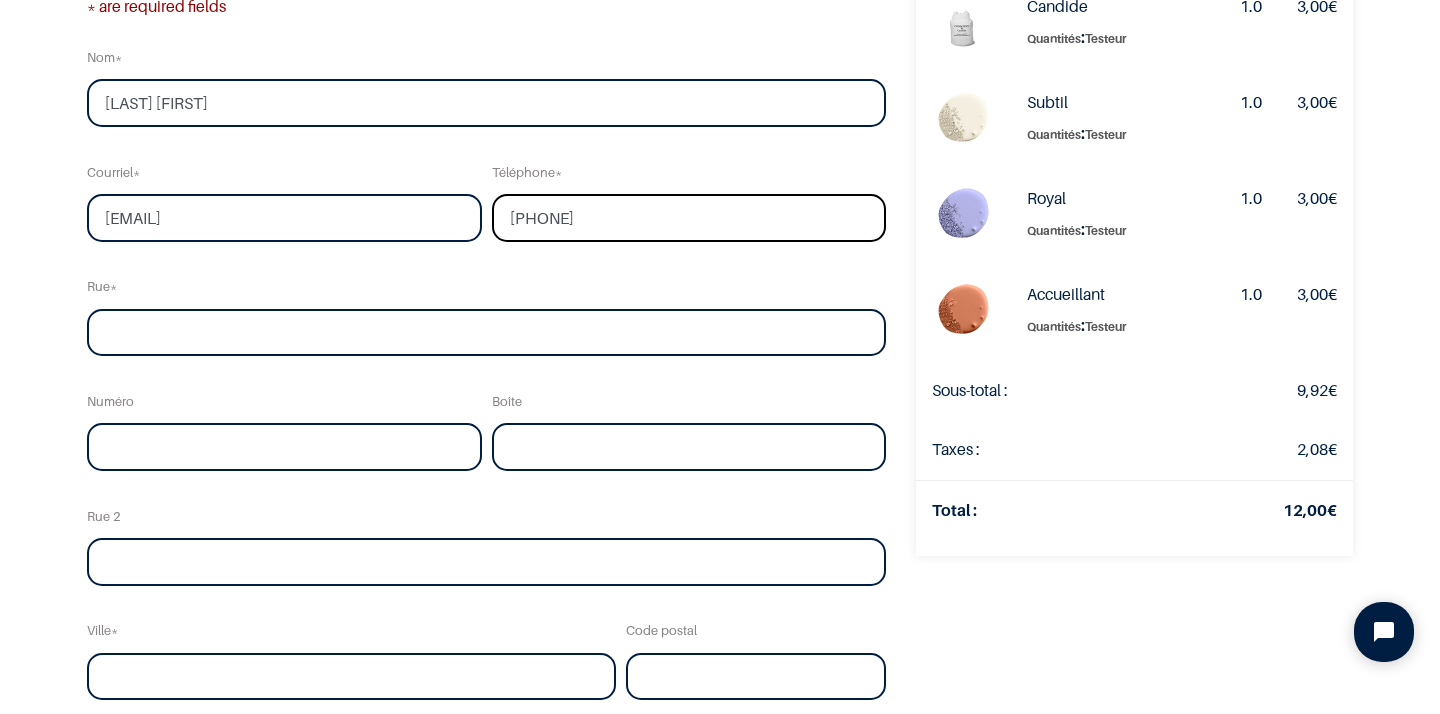 scroll, scrollTop: 225, scrollLeft: 0, axis: vertical 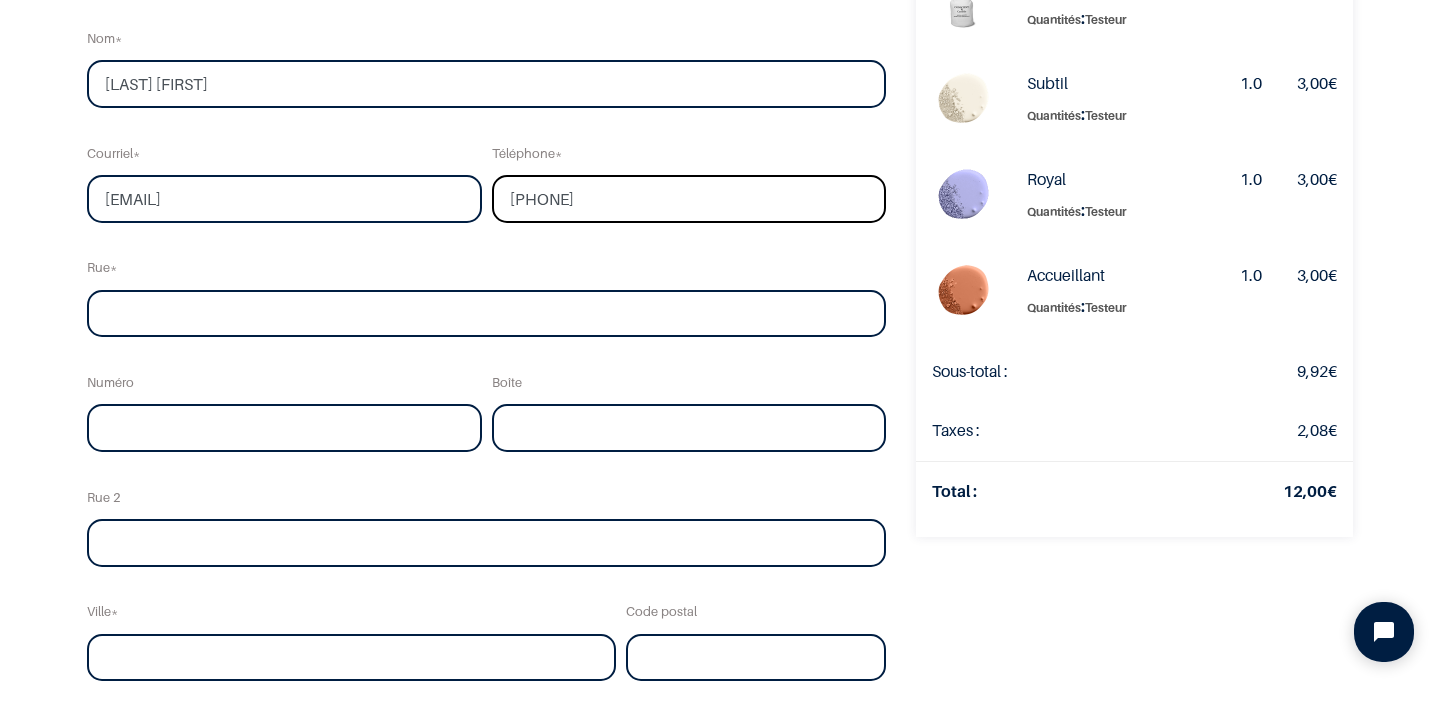 type on "[PHONE]" 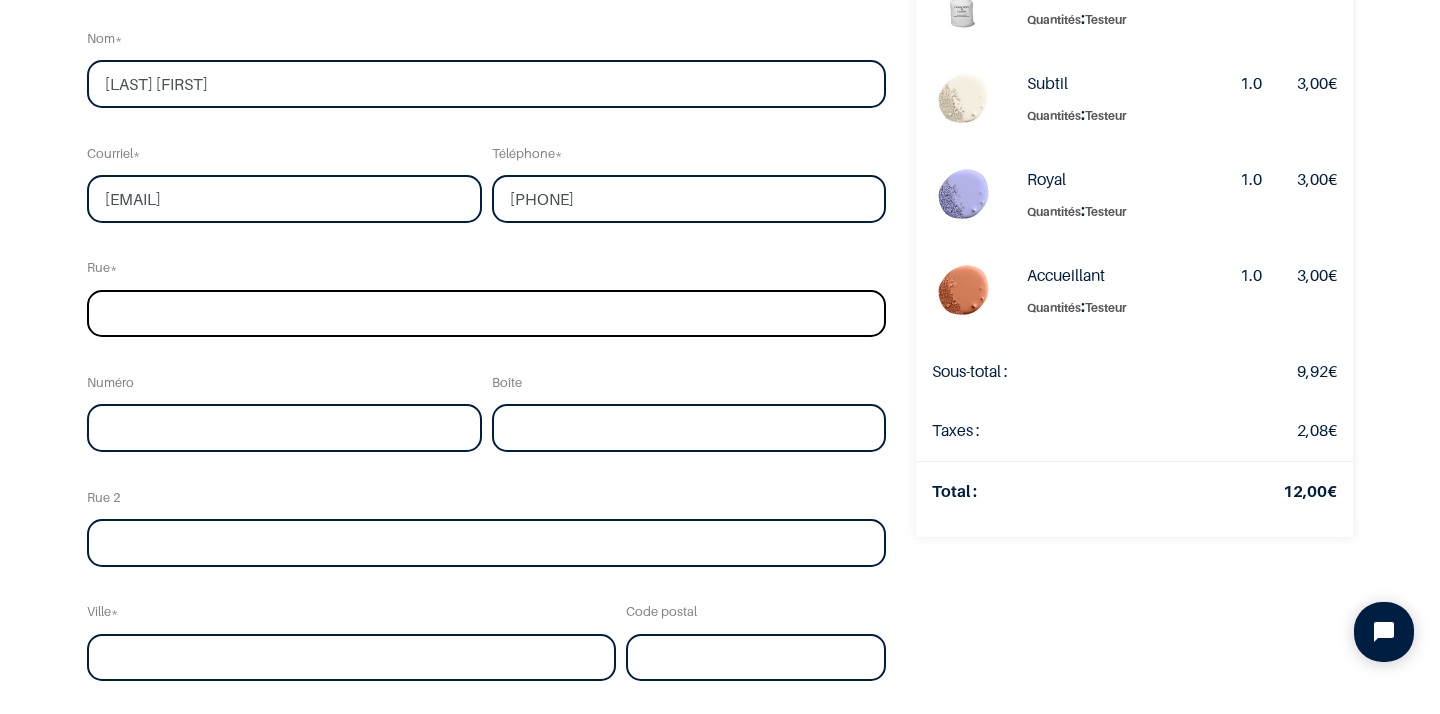 click at bounding box center [486, 314] 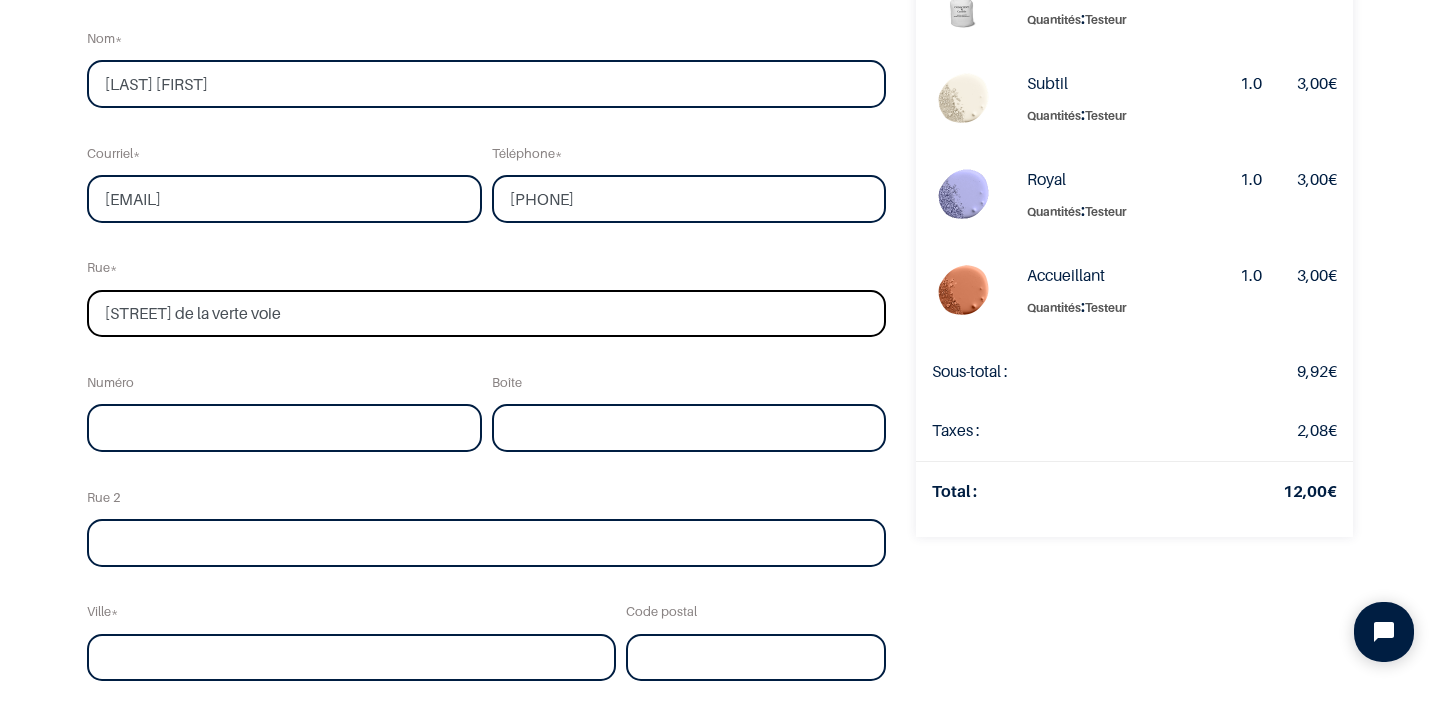 type on "[STREET] de la verte voie" 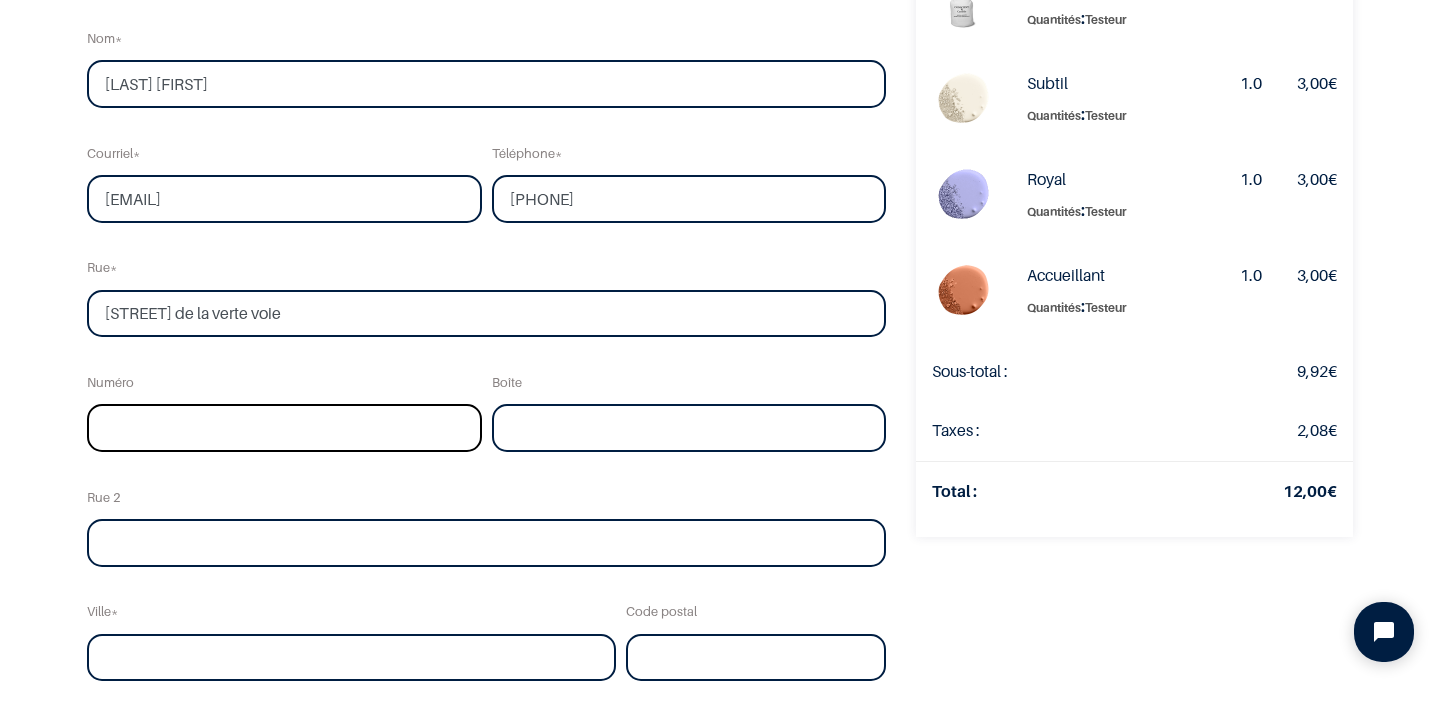 click at bounding box center [284, 428] 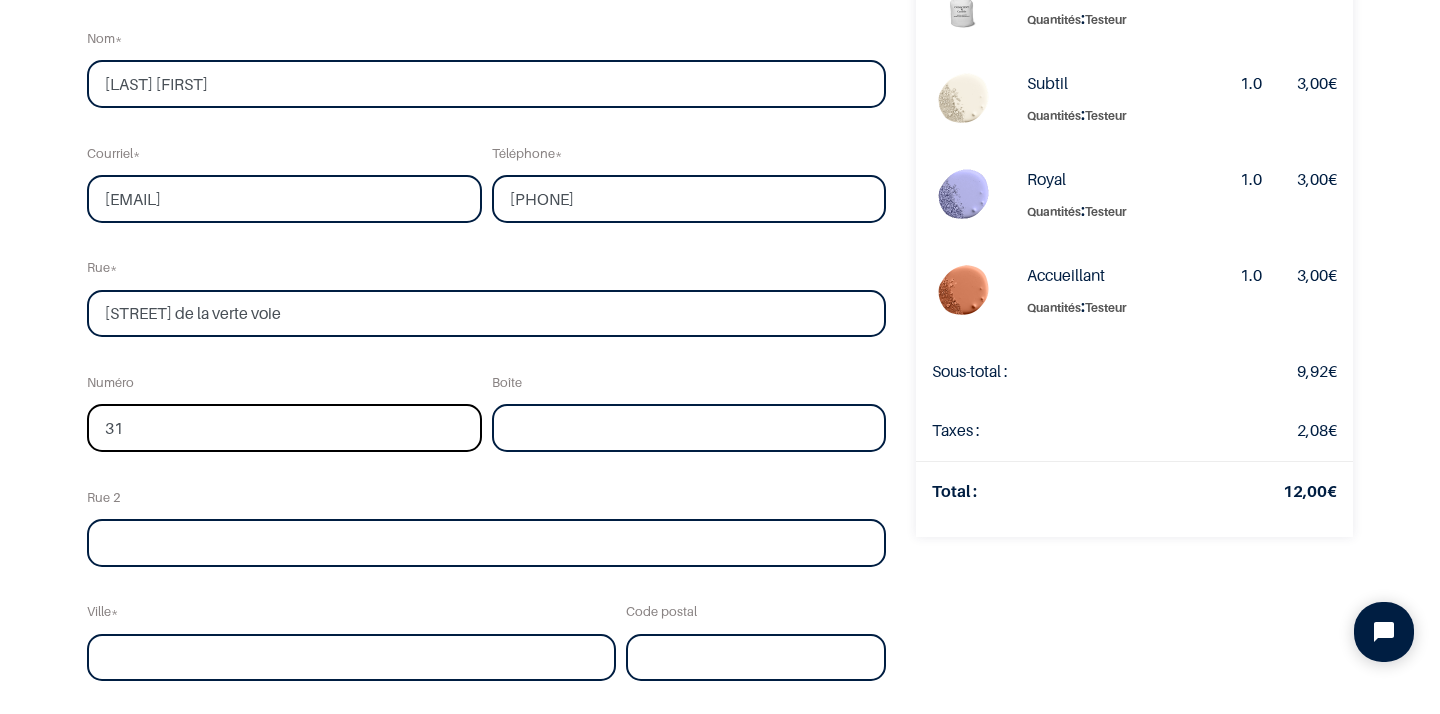 scroll, scrollTop: 339, scrollLeft: 0, axis: vertical 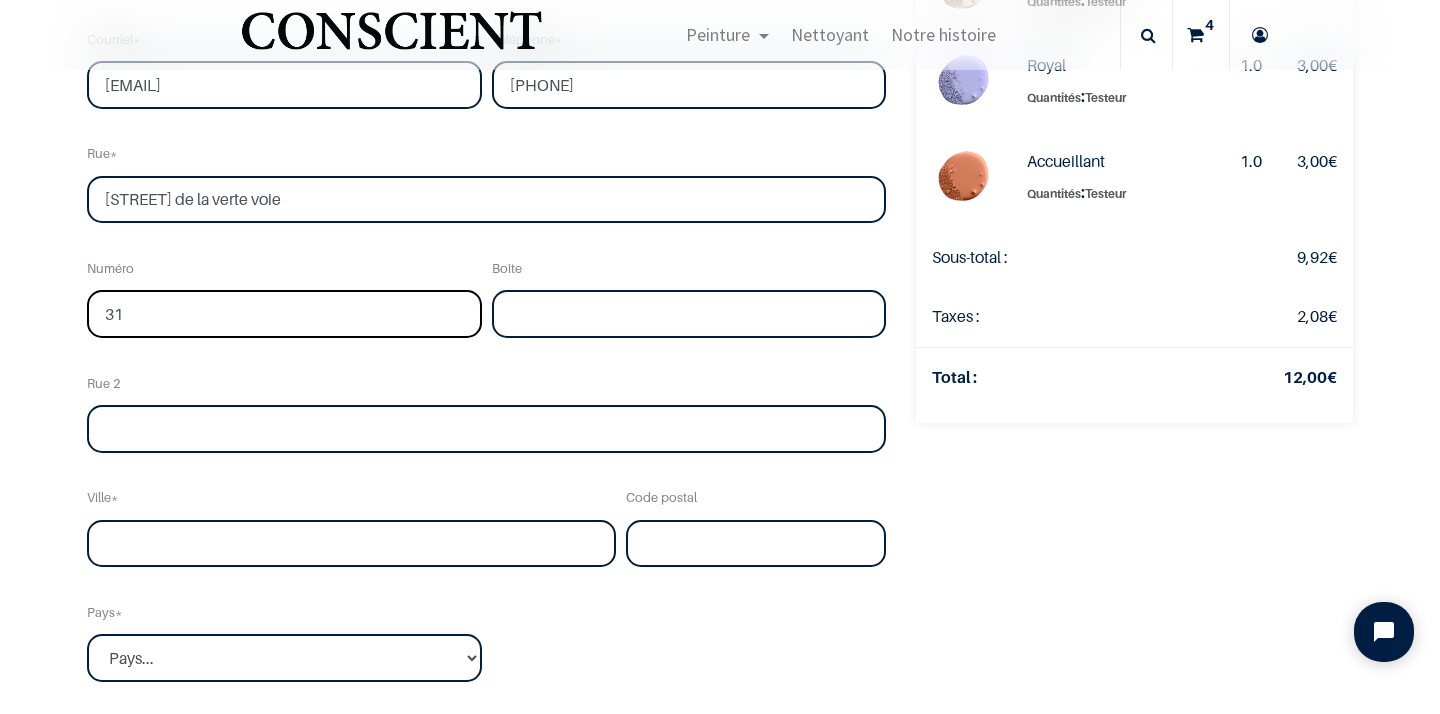 type on "31" 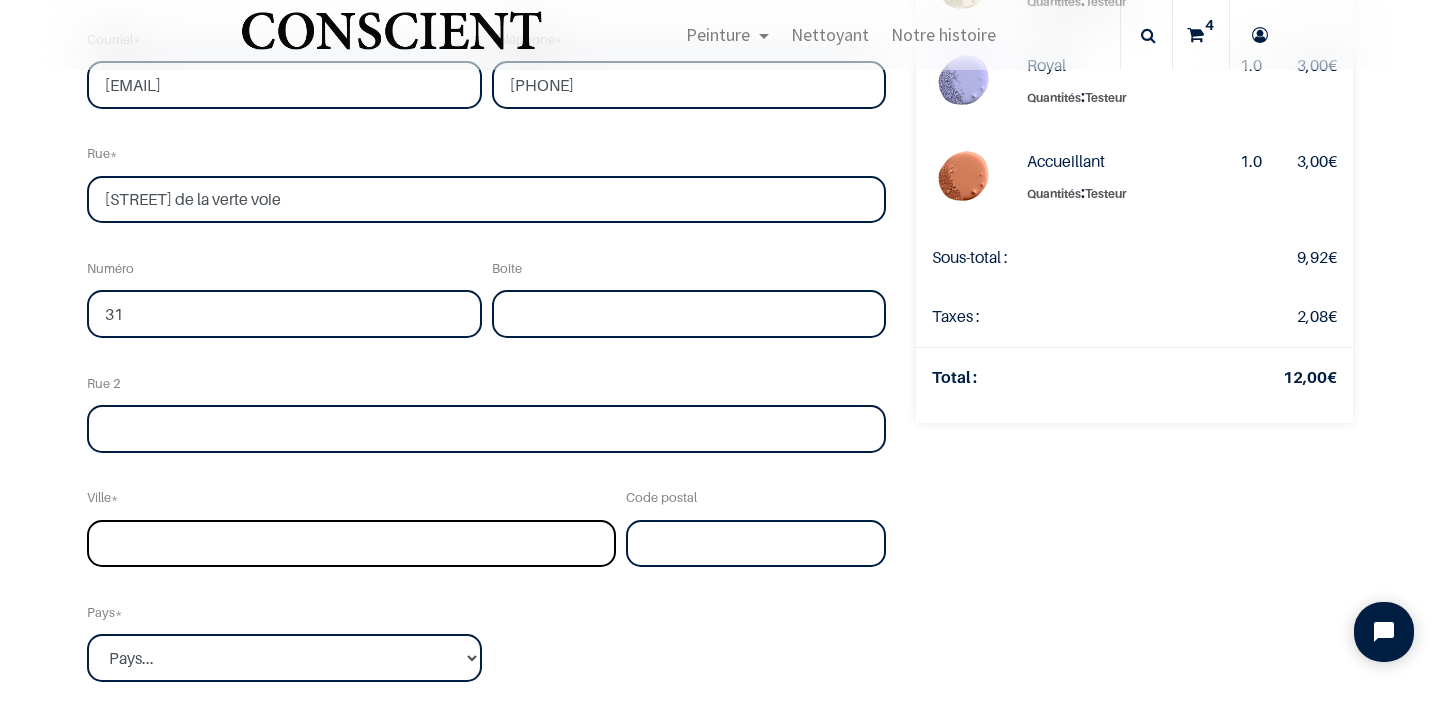 click at bounding box center (351, 544) 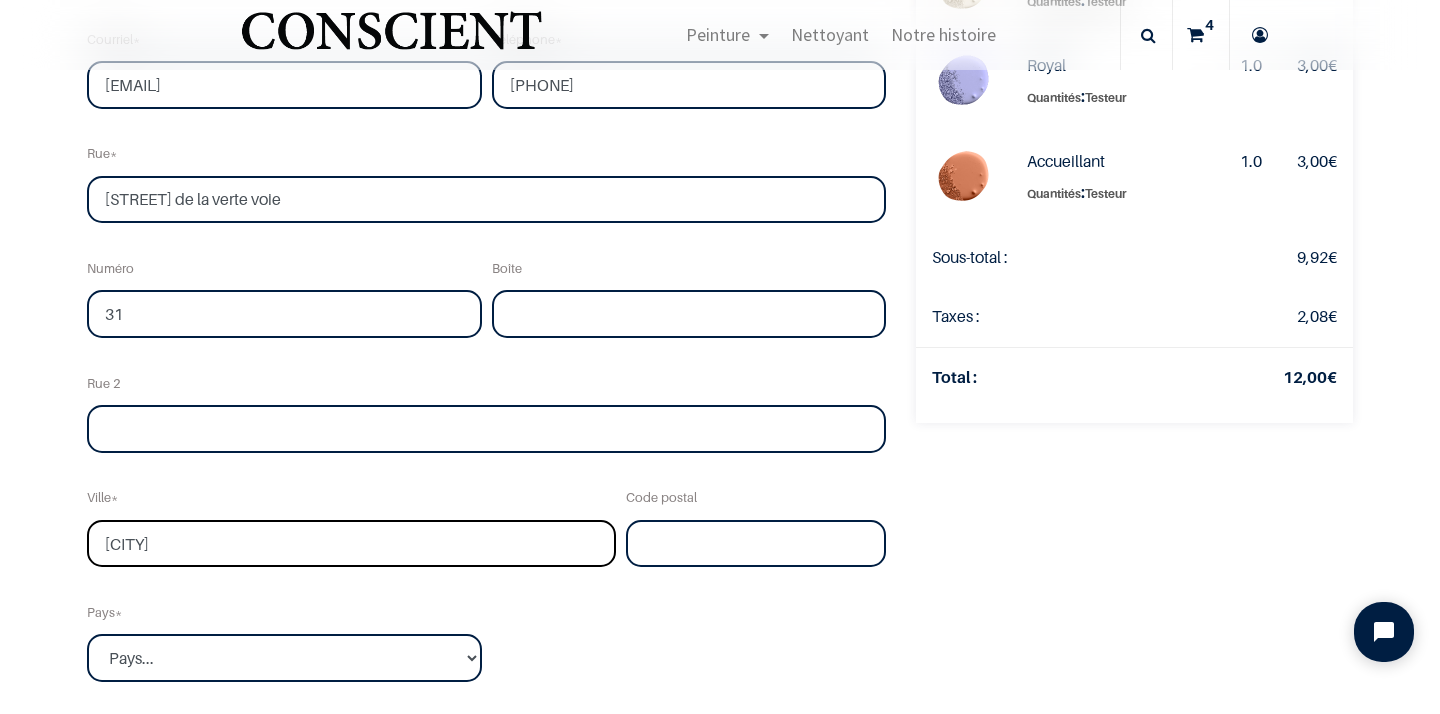 type on "[CITY]" 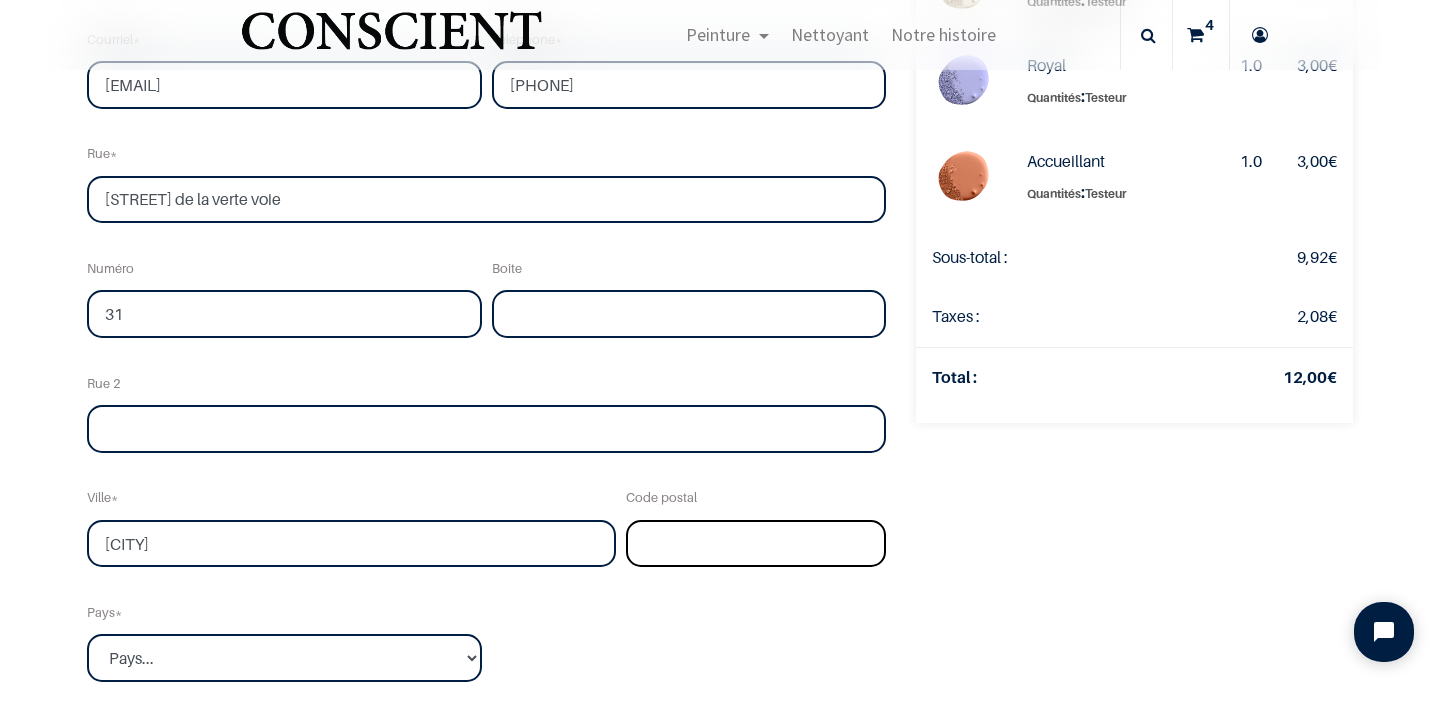 click at bounding box center (756, 544) 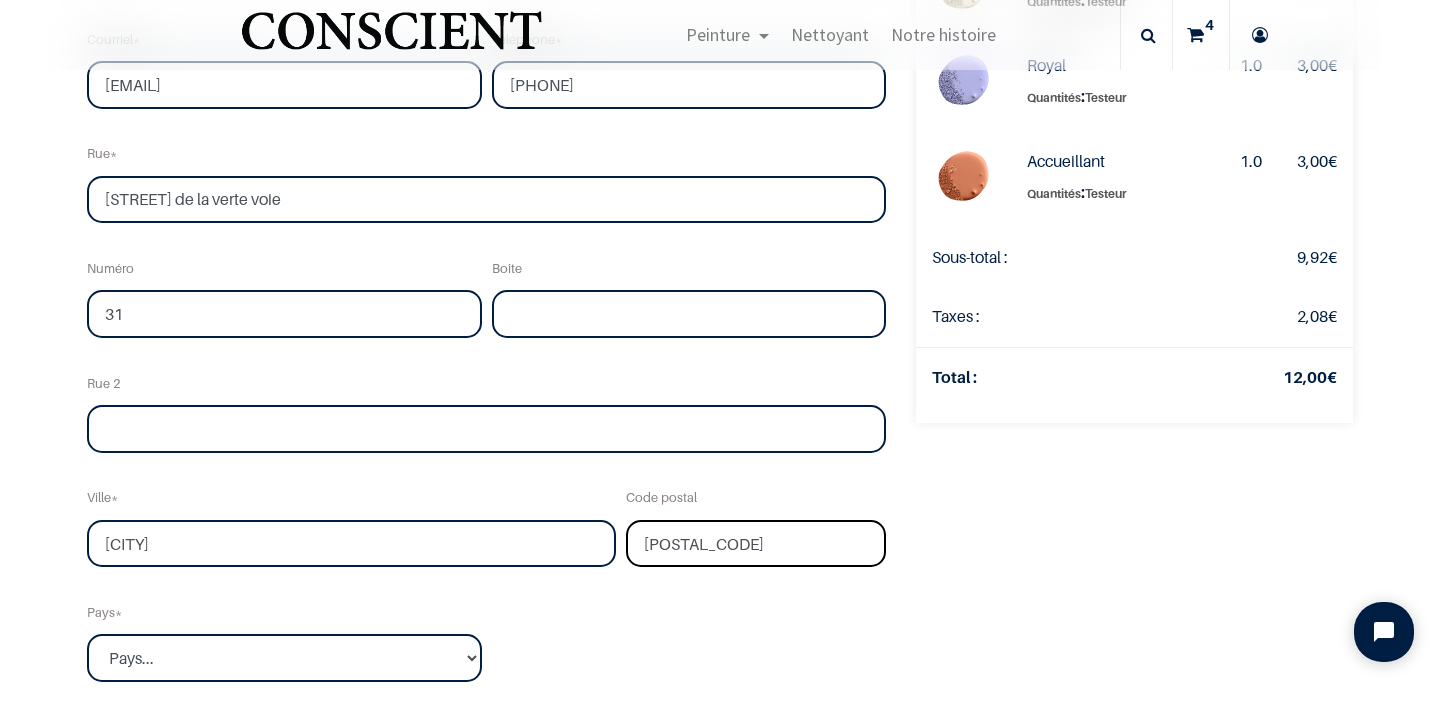 type on "[POSTAL_CODE]" 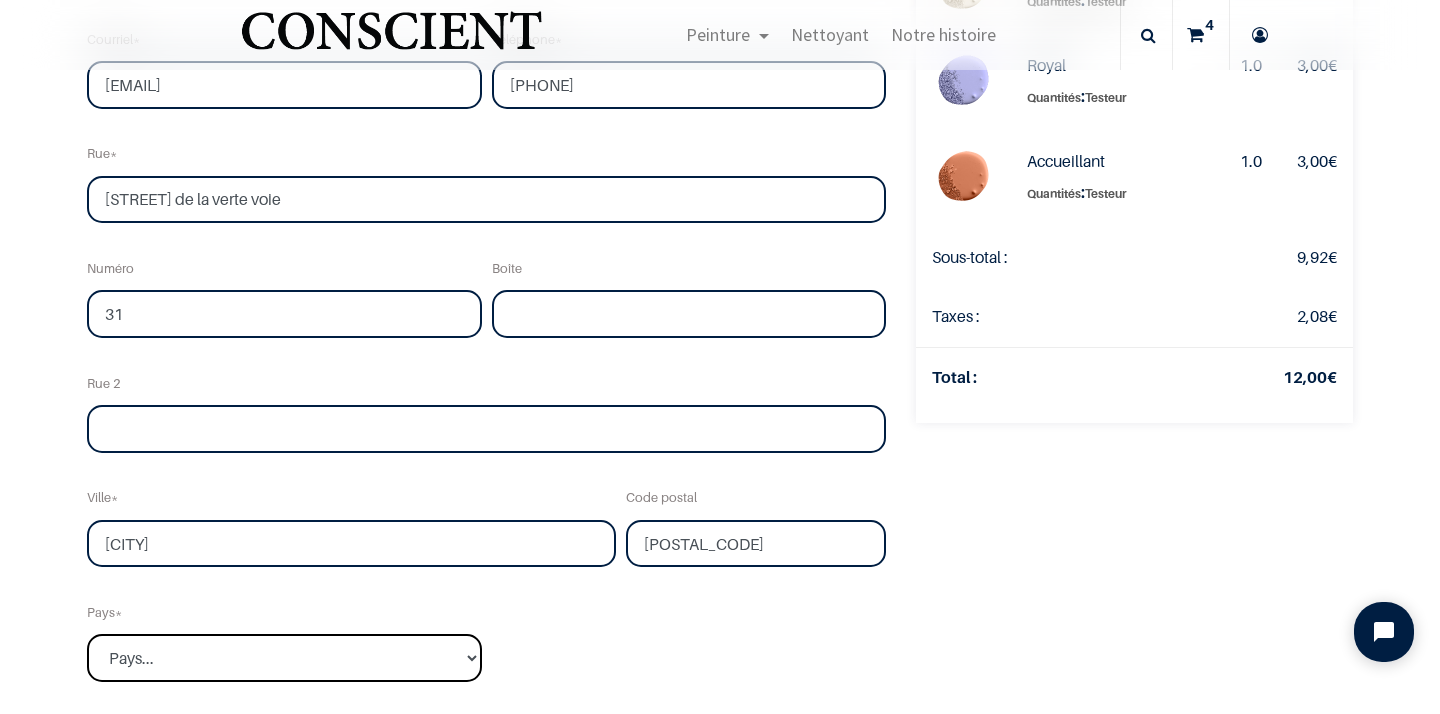 click on "Pays...
Afghanistan
Afrique du sud
Albanie
Algérie" at bounding box center (284, 658) 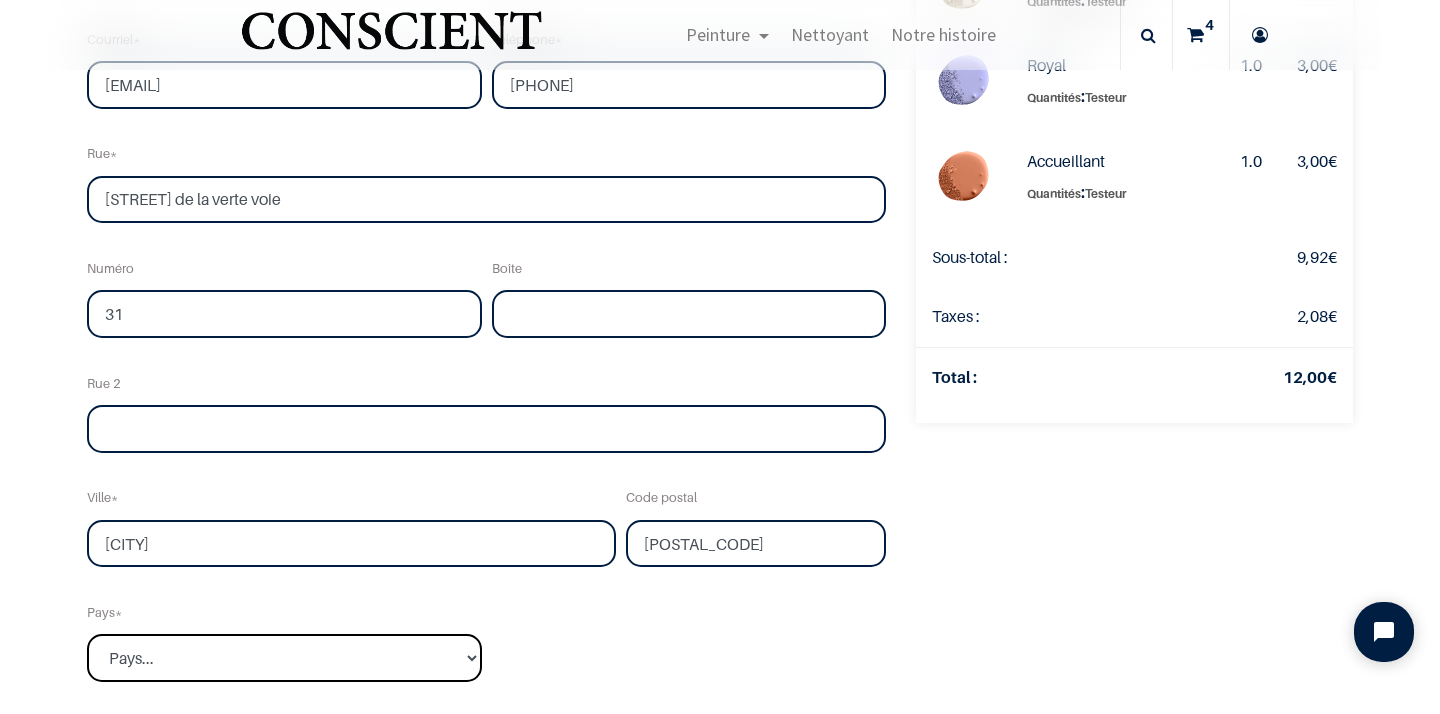select on "20" 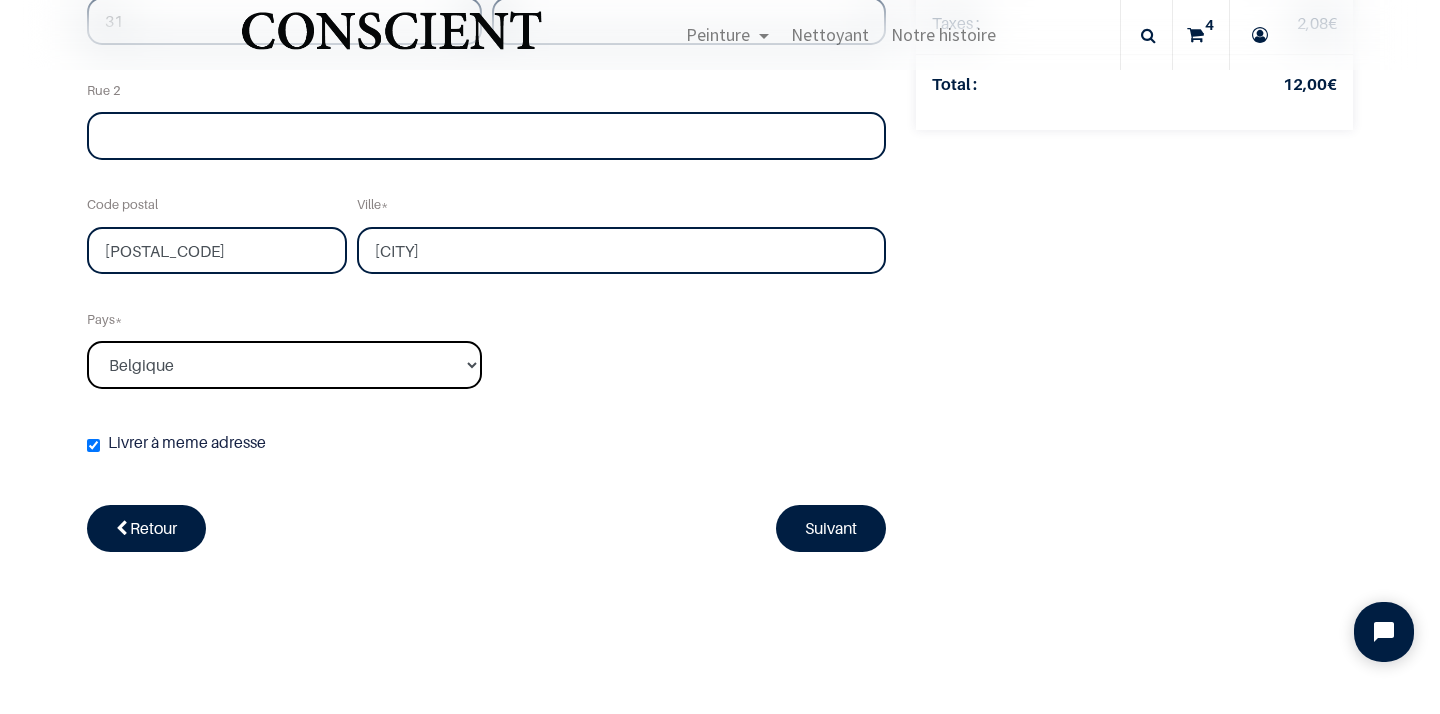 scroll, scrollTop: 653, scrollLeft: 0, axis: vertical 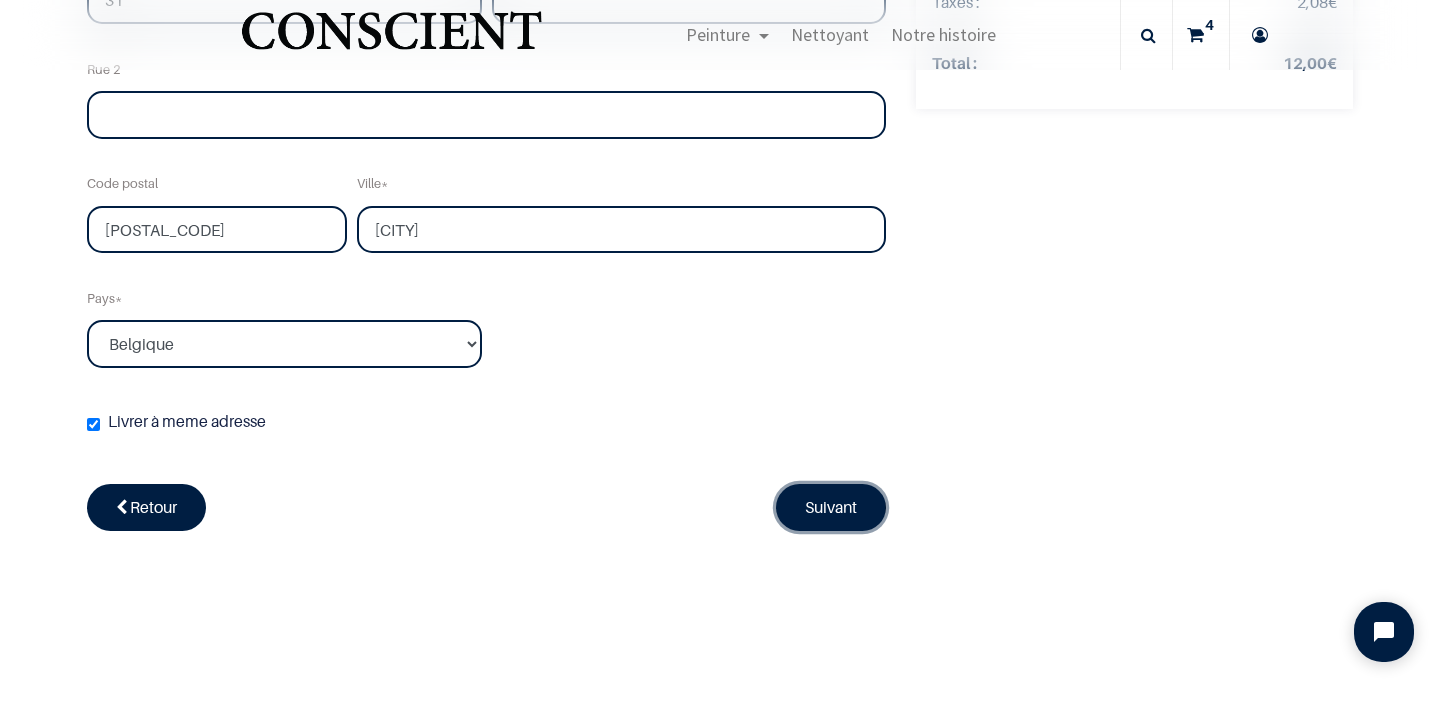 click on "Suivant" at bounding box center (831, 507) 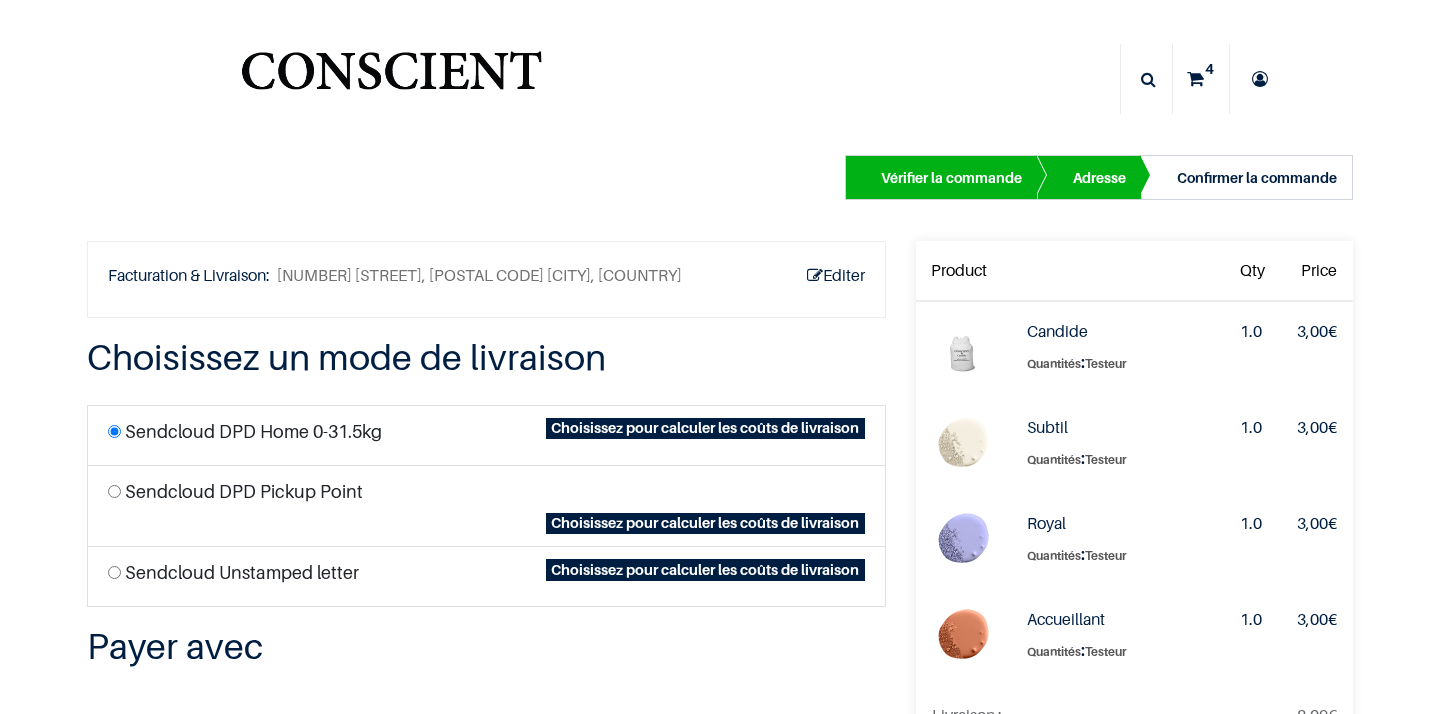 scroll, scrollTop: 0, scrollLeft: 0, axis: both 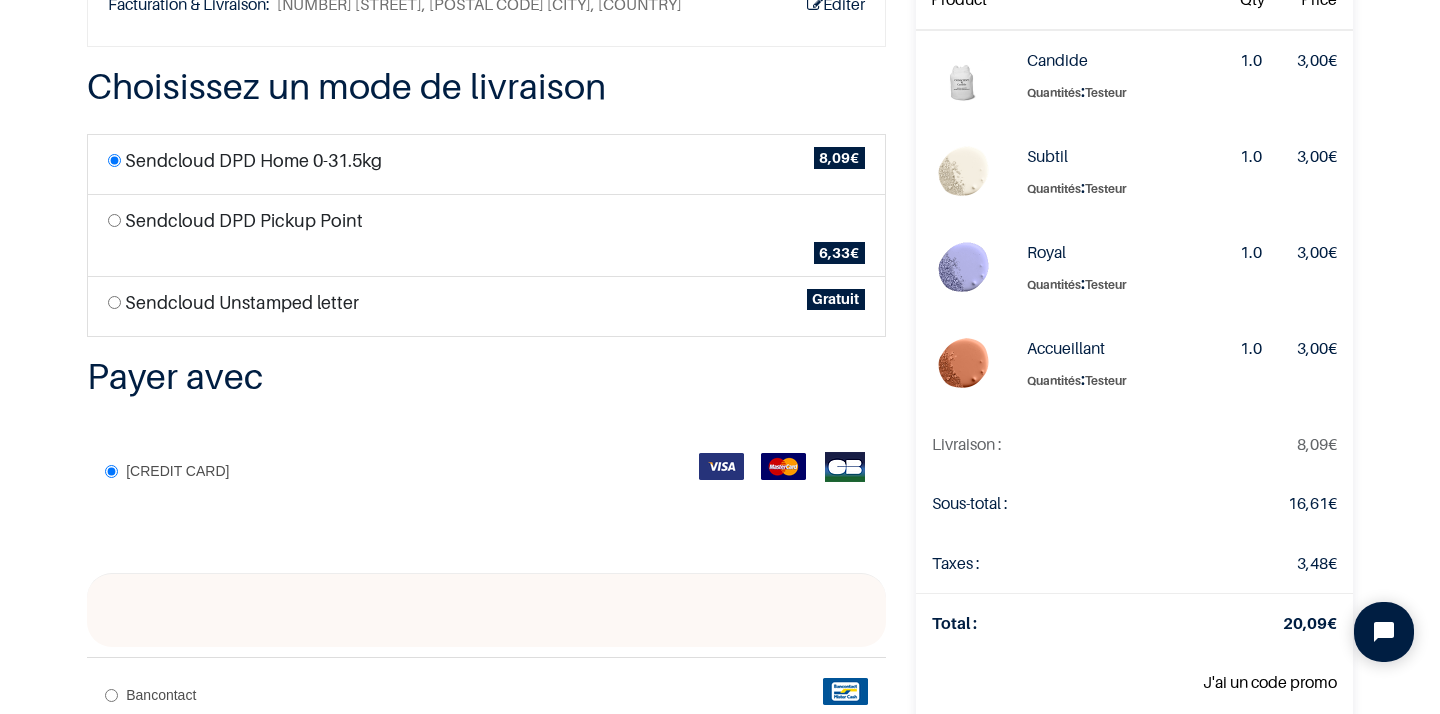click on "Sendcloud Unstamped letter
Gratuit" at bounding box center (486, 306) 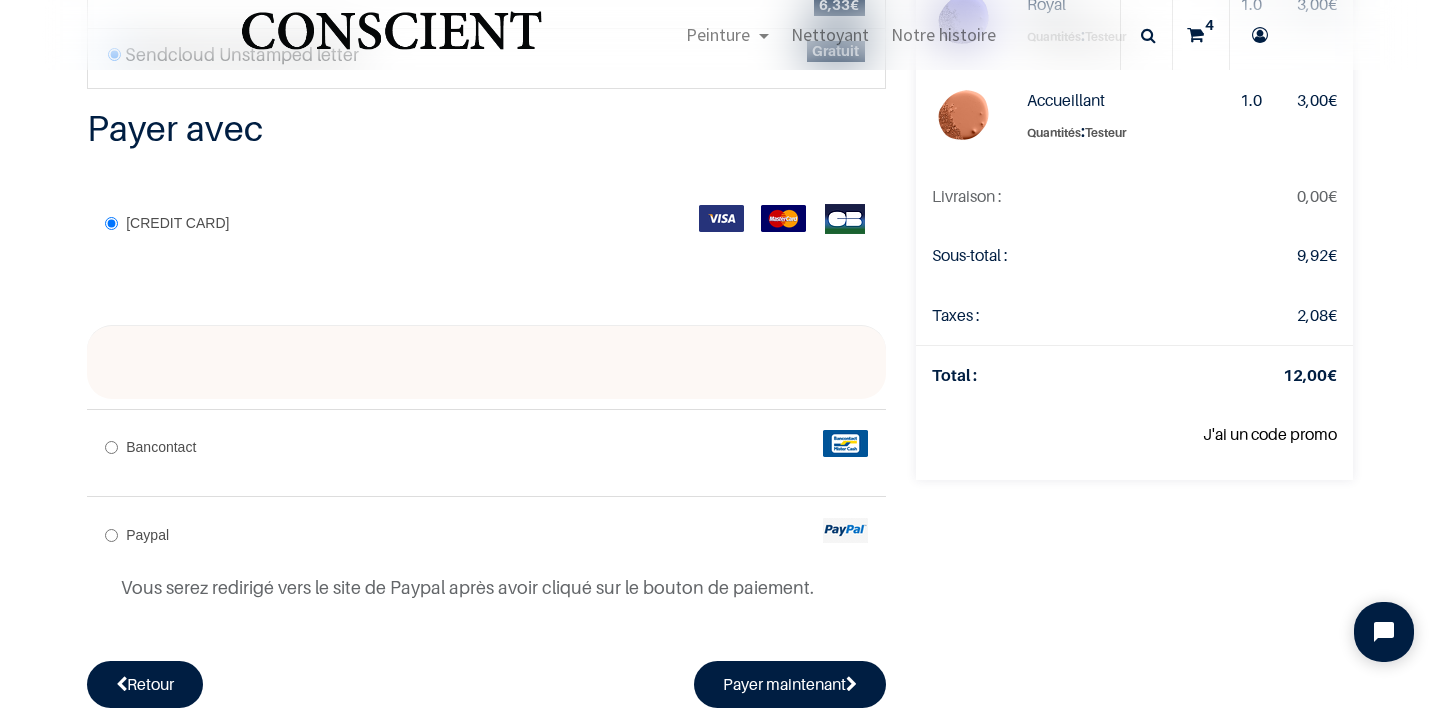 scroll, scrollTop: 402, scrollLeft: 0, axis: vertical 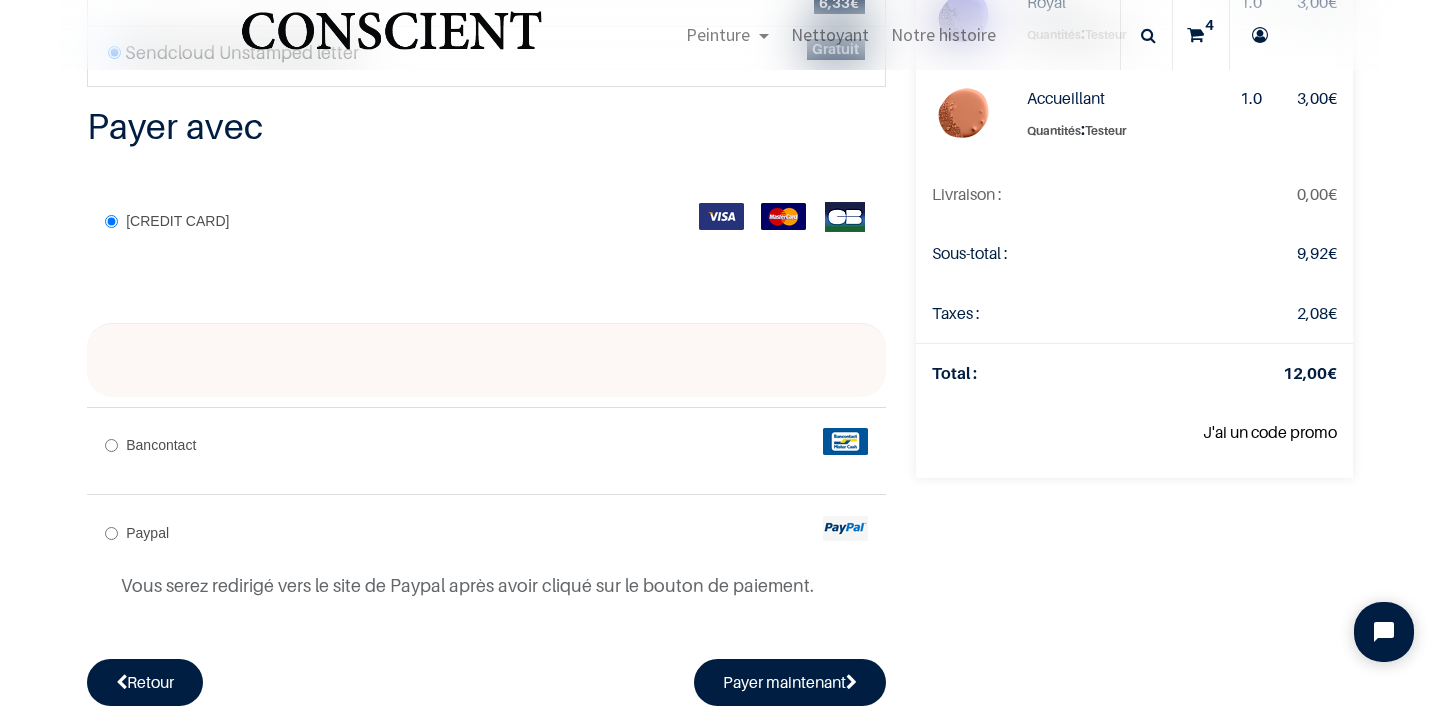 click on "Bancontact" at bounding box center [486, 446] 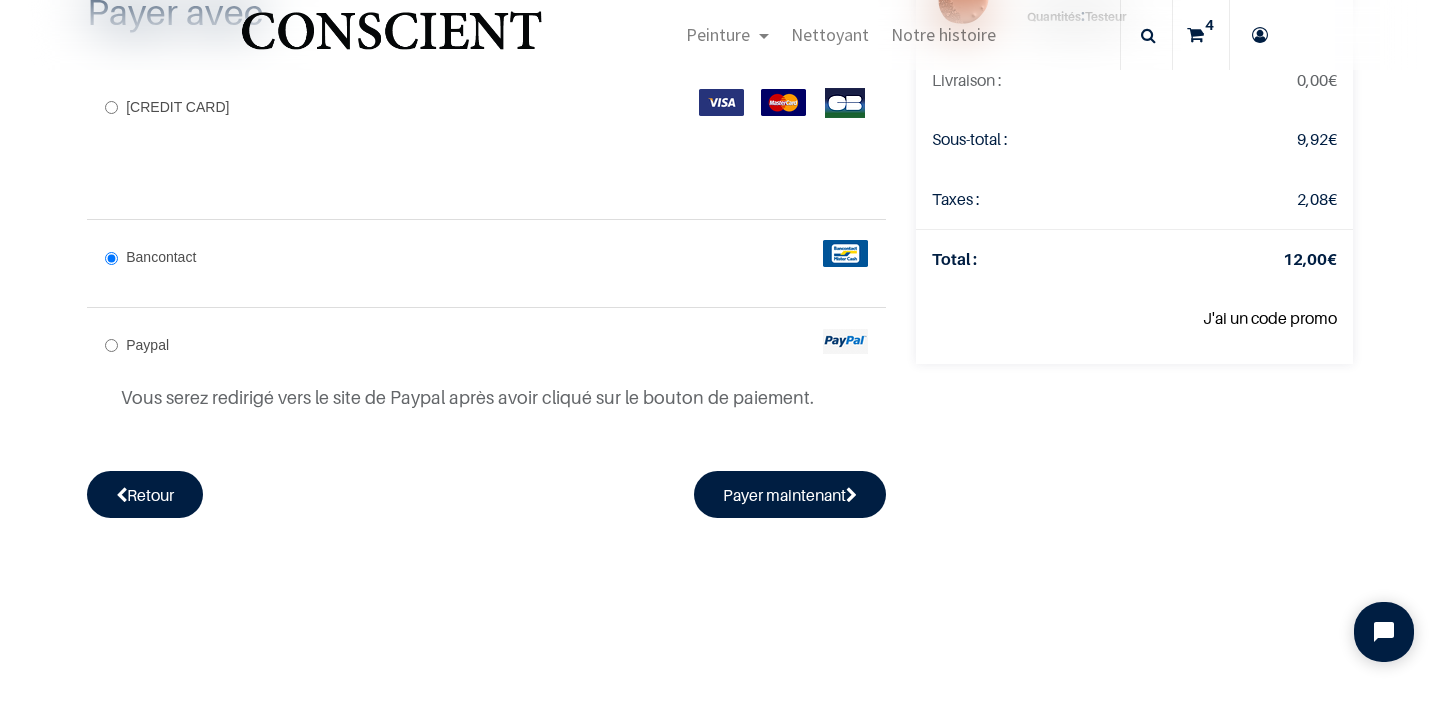scroll, scrollTop: 517, scrollLeft: 0, axis: vertical 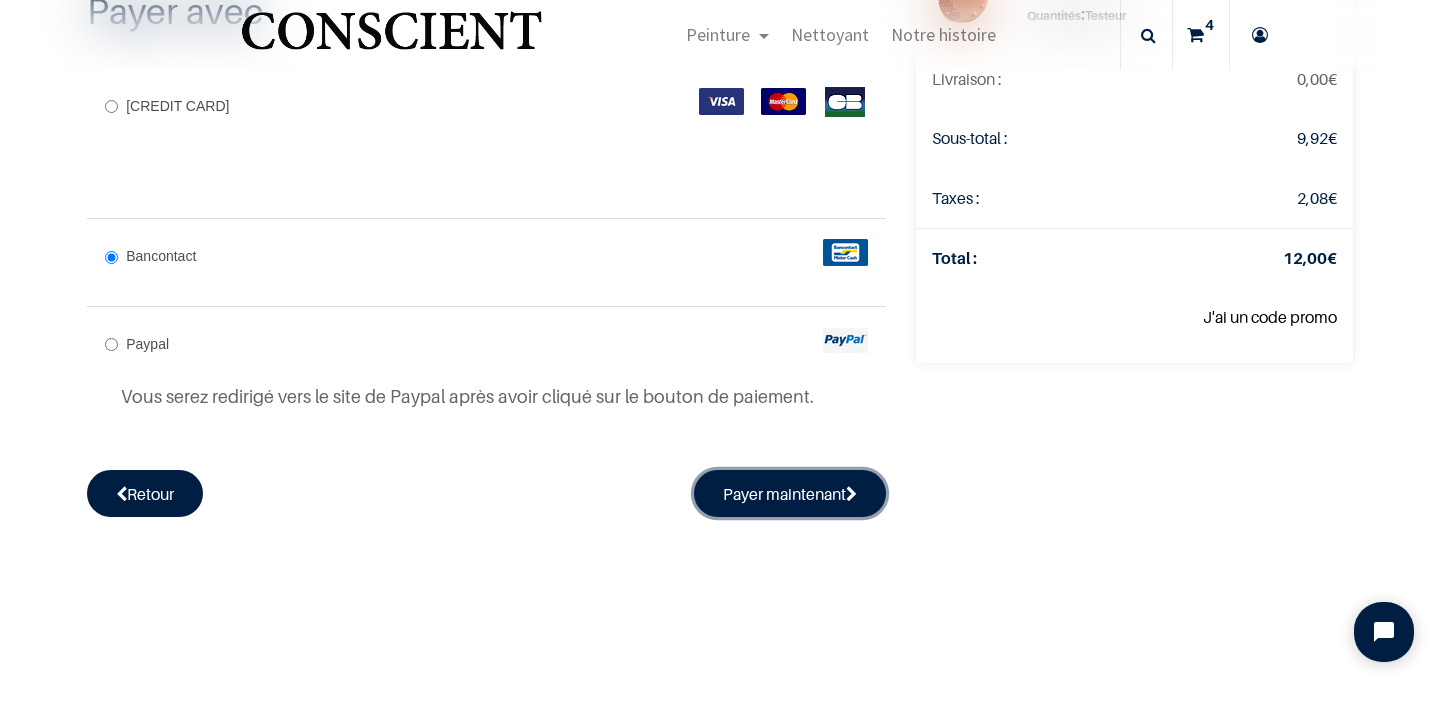 click on "Payer maintenant" at bounding box center [790, 493] 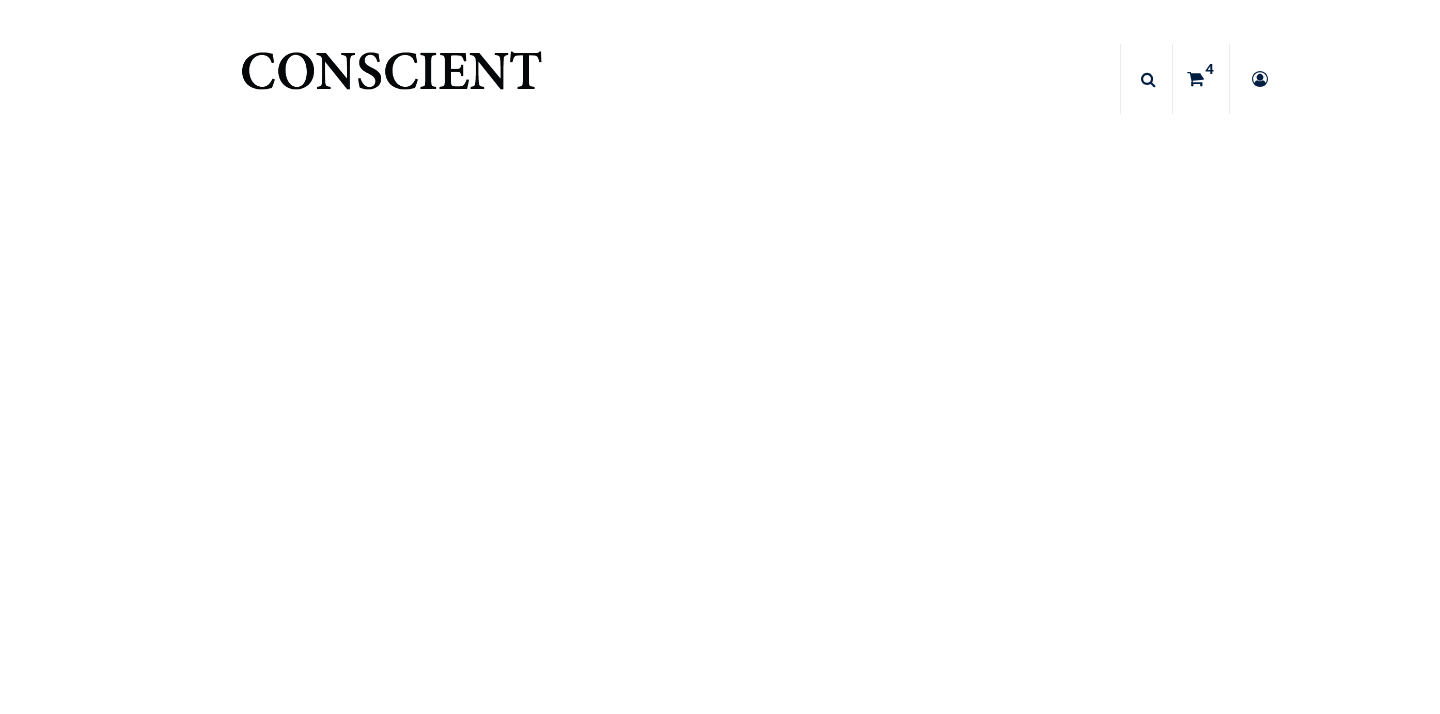 scroll, scrollTop: 0, scrollLeft: 0, axis: both 